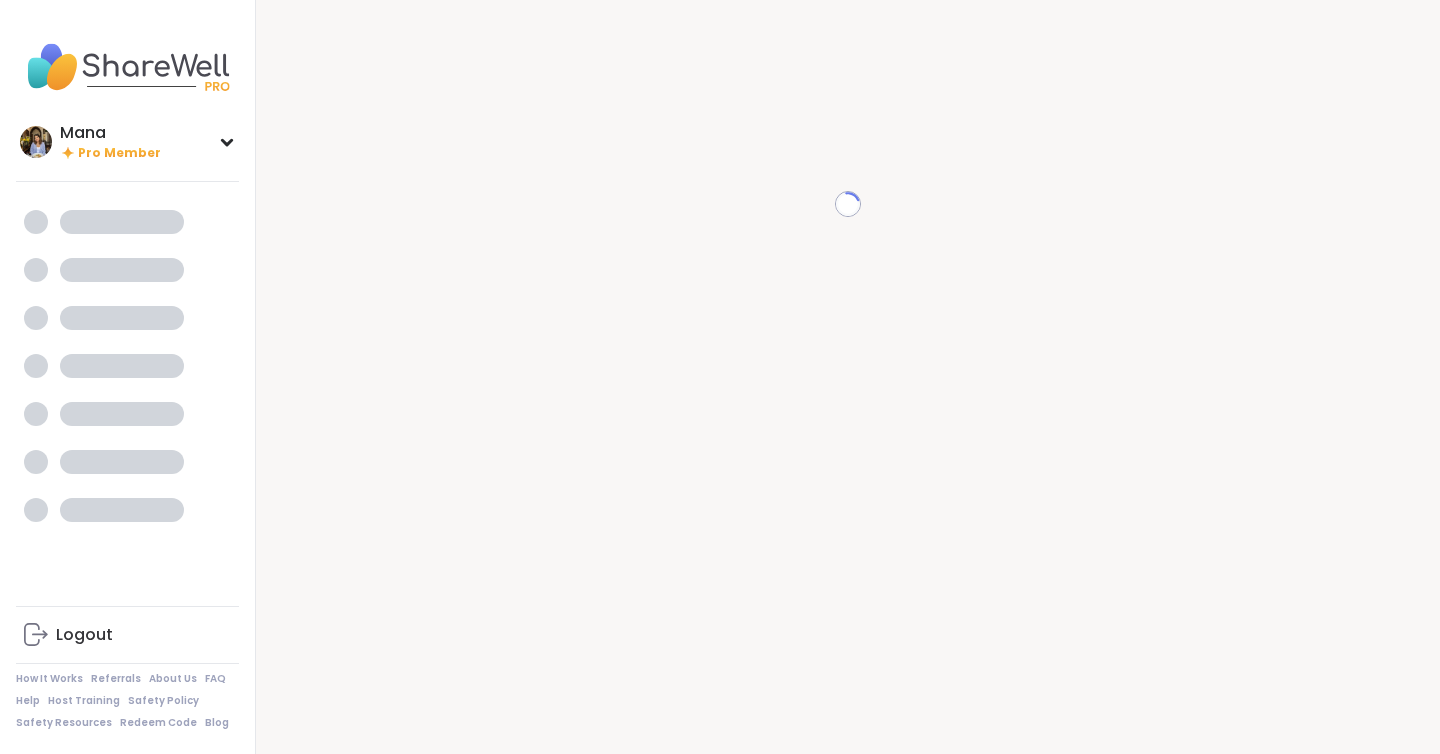 scroll, scrollTop: 0, scrollLeft: 0, axis: both 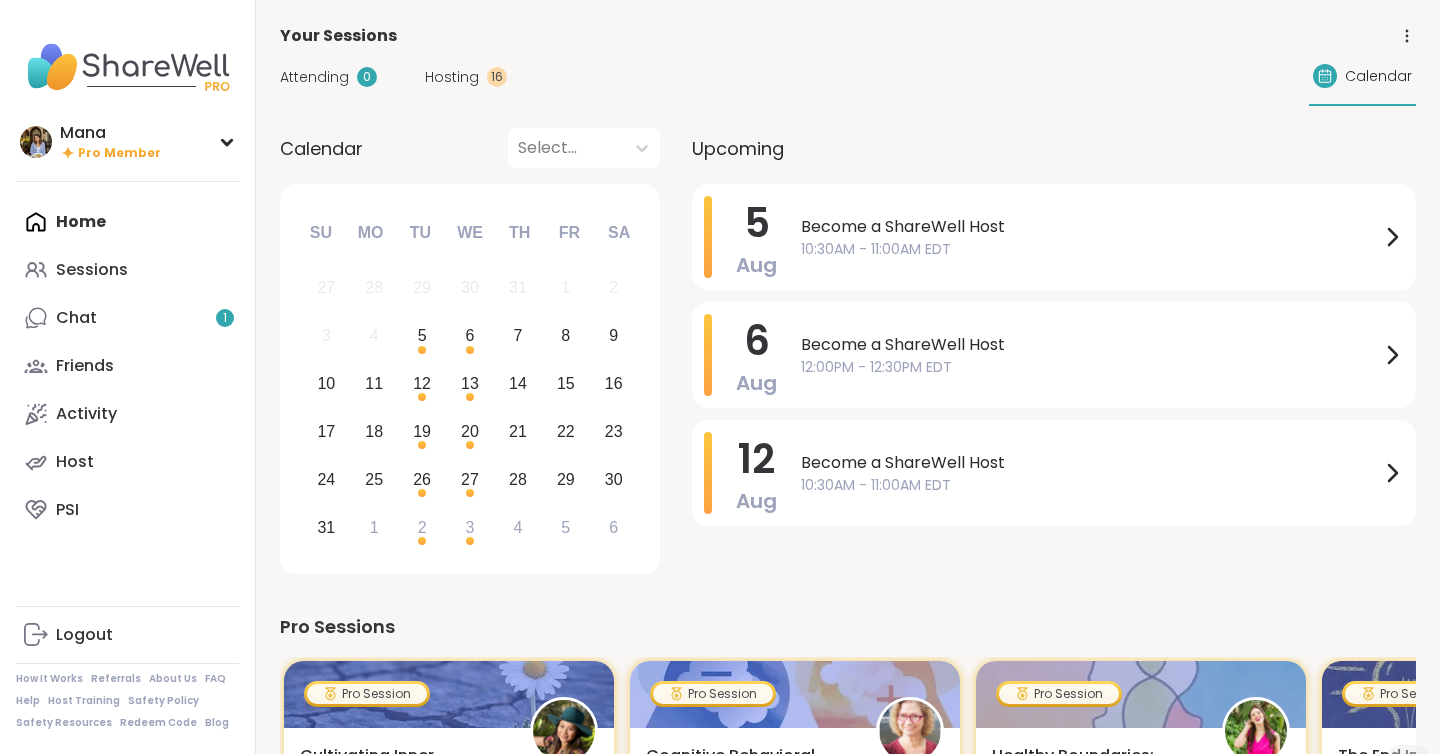 click on "Hosting" at bounding box center (452, 77) 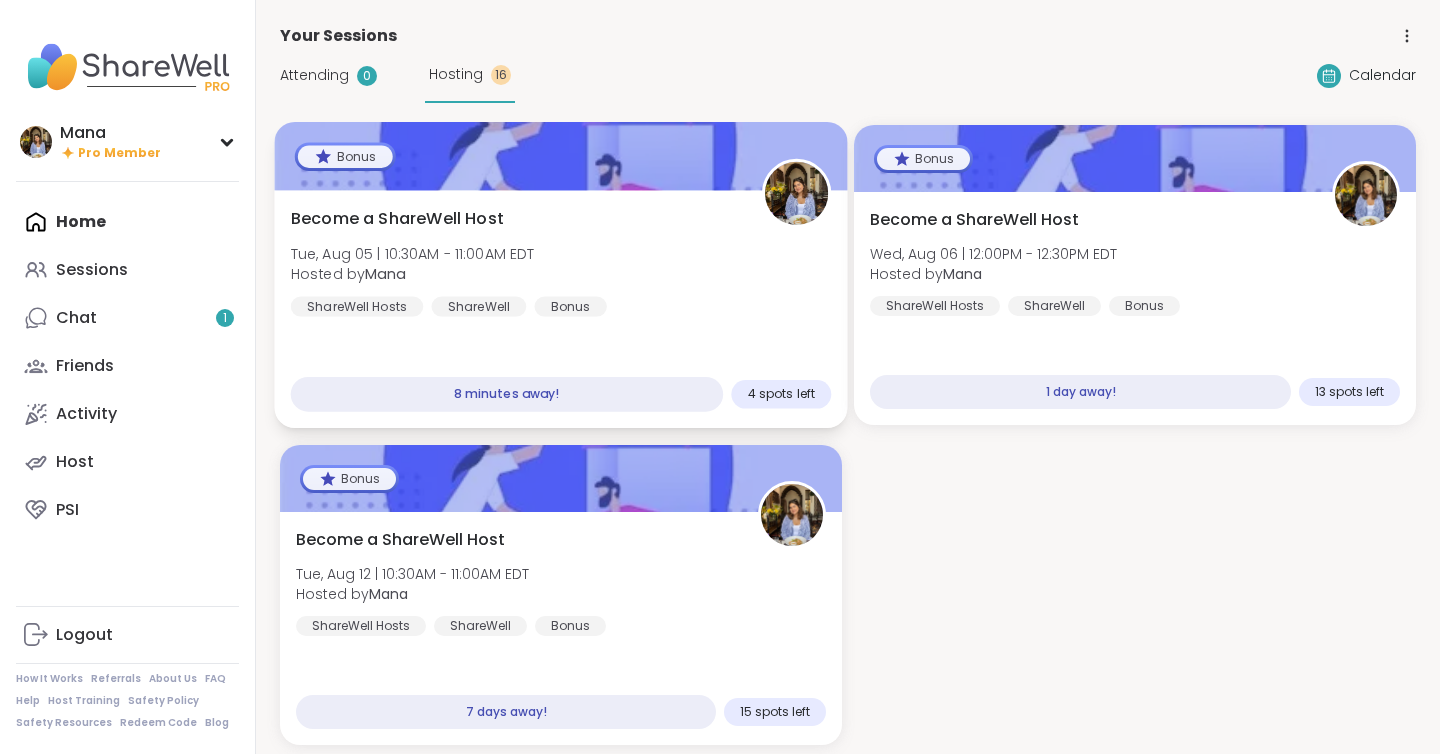 click on "Become a ShareWell Host Tue, [DATE] | 10:30AM - 11:00AM EDT Hosted by [USERNAME] ShareWell Hosts ShareWell Bonus" at bounding box center (561, 262) 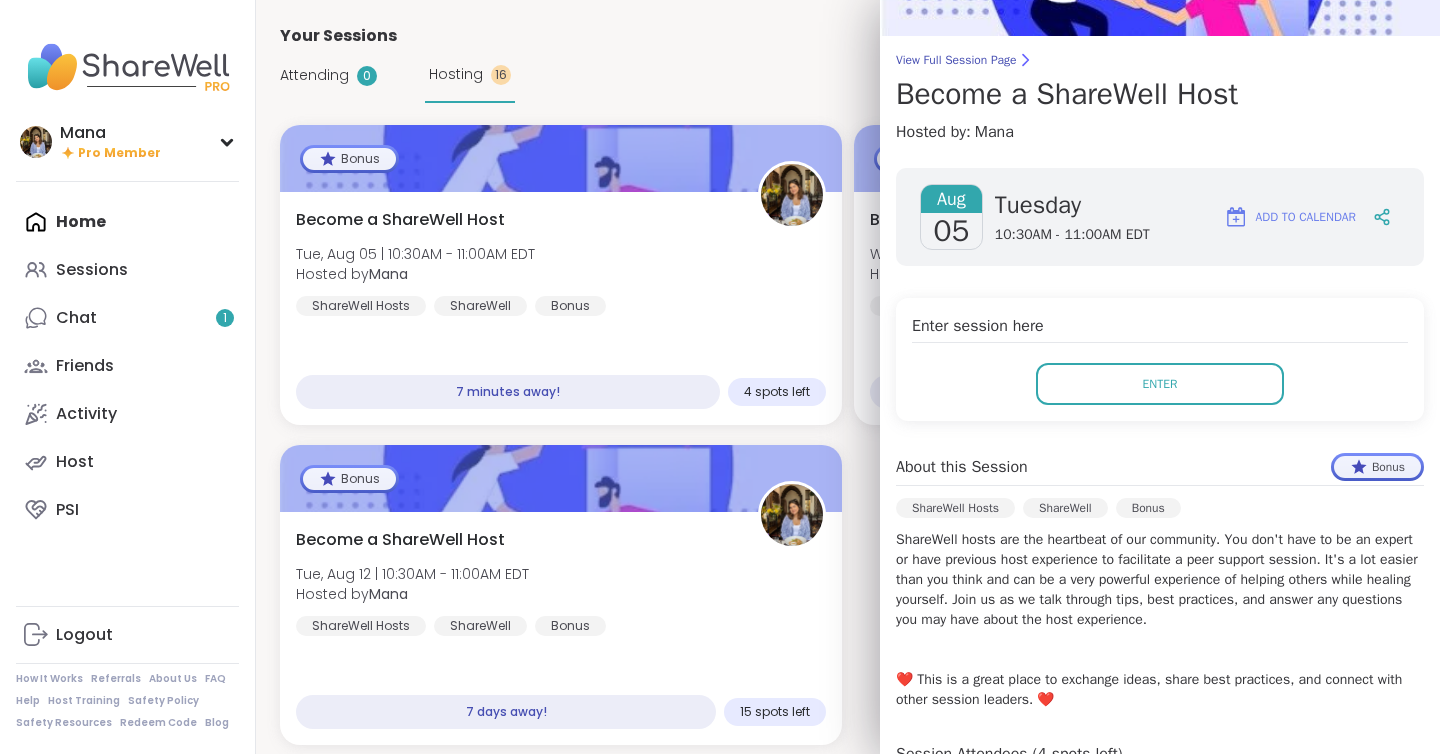 scroll, scrollTop: 0, scrollLeft: 0, axis: both 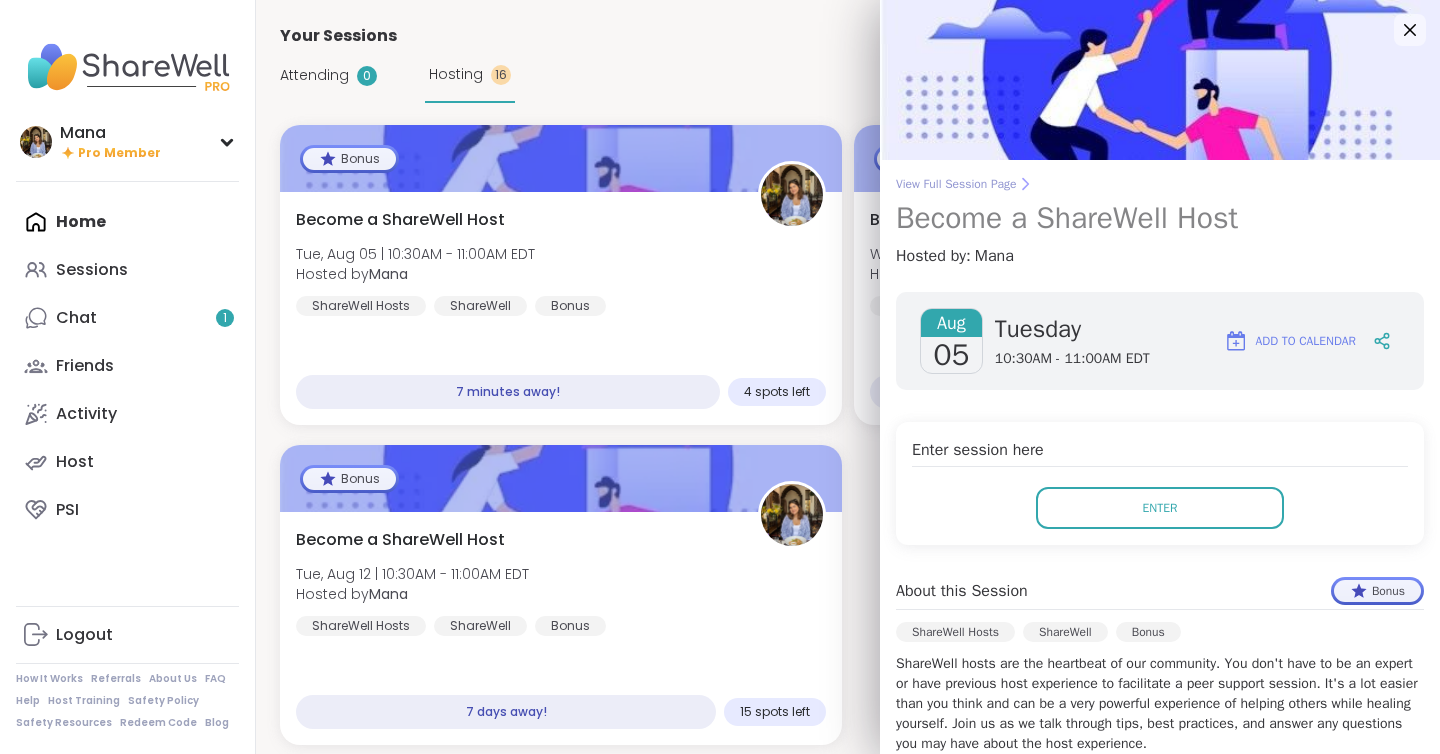 click on "View Full Session Page" at bounding box center [1160, 184] 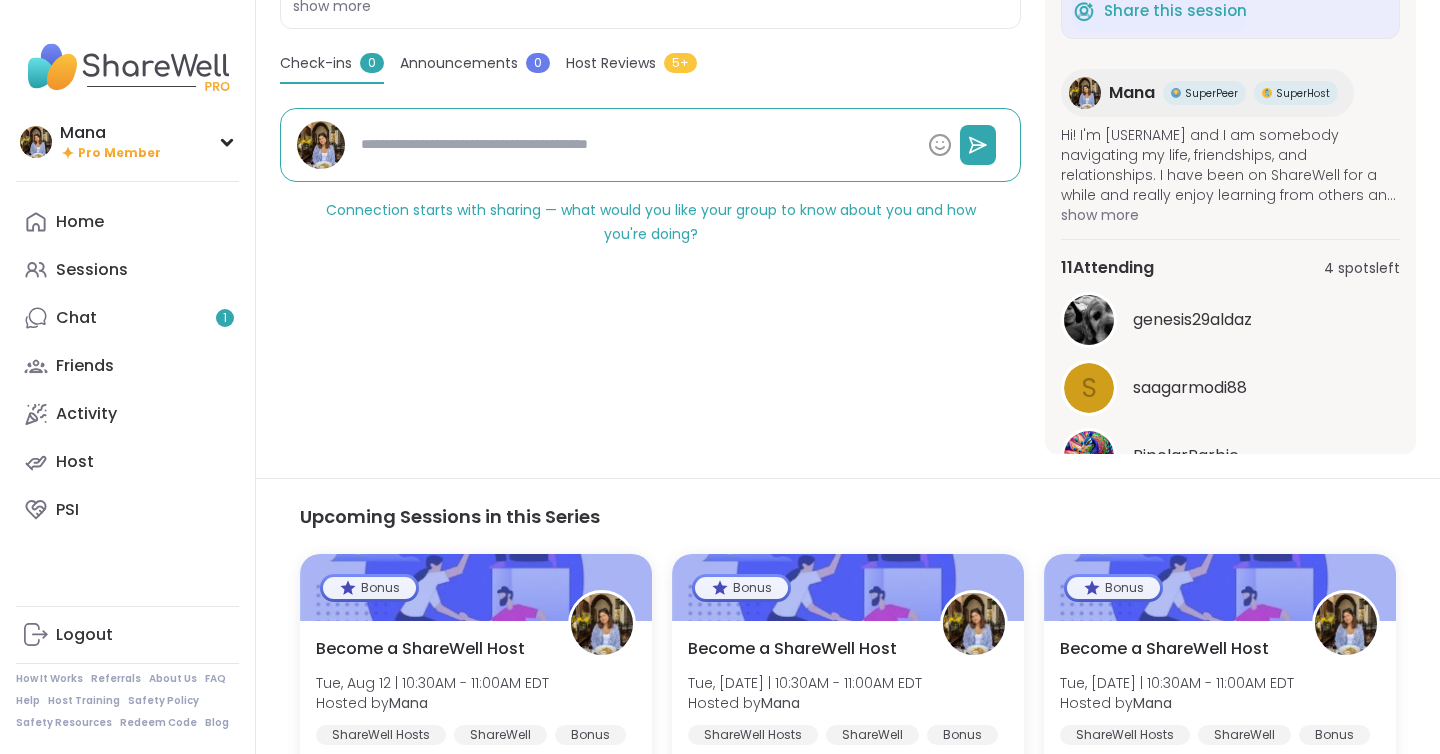 scroll, scrollTop: 558, scrollLeft: 0, axis: vertical 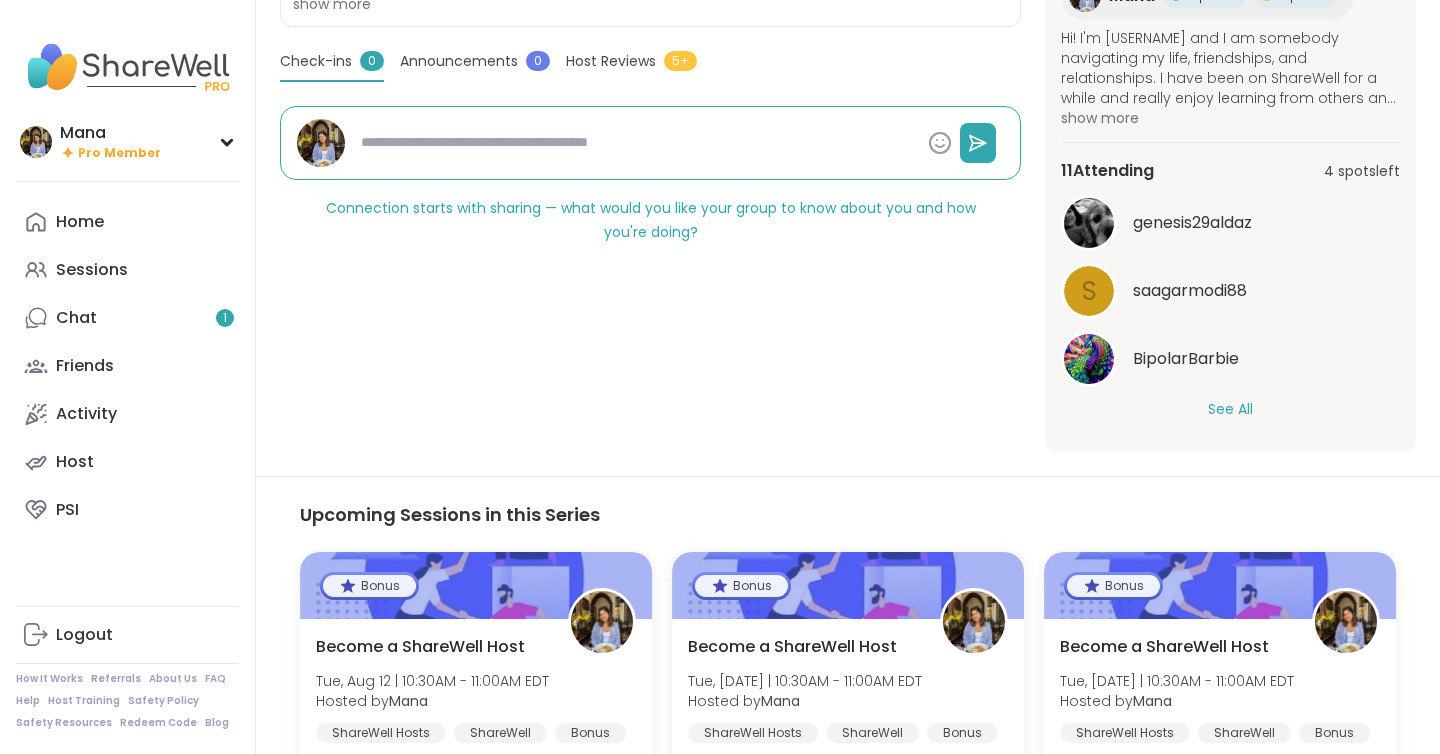 click on "See All" at bounding box center (1230, 409) 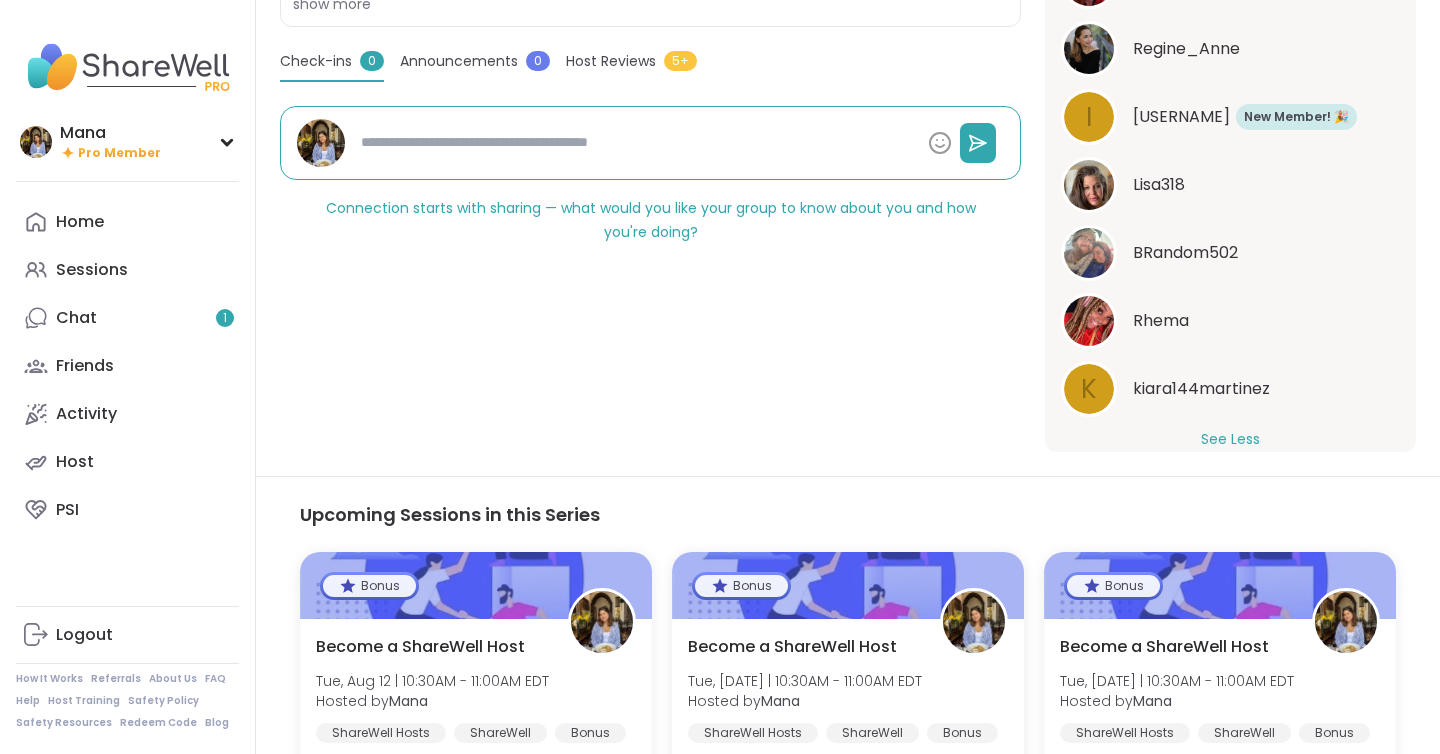 scroll, scrollTop: 639, scrollLeft: 0, axis: vertical 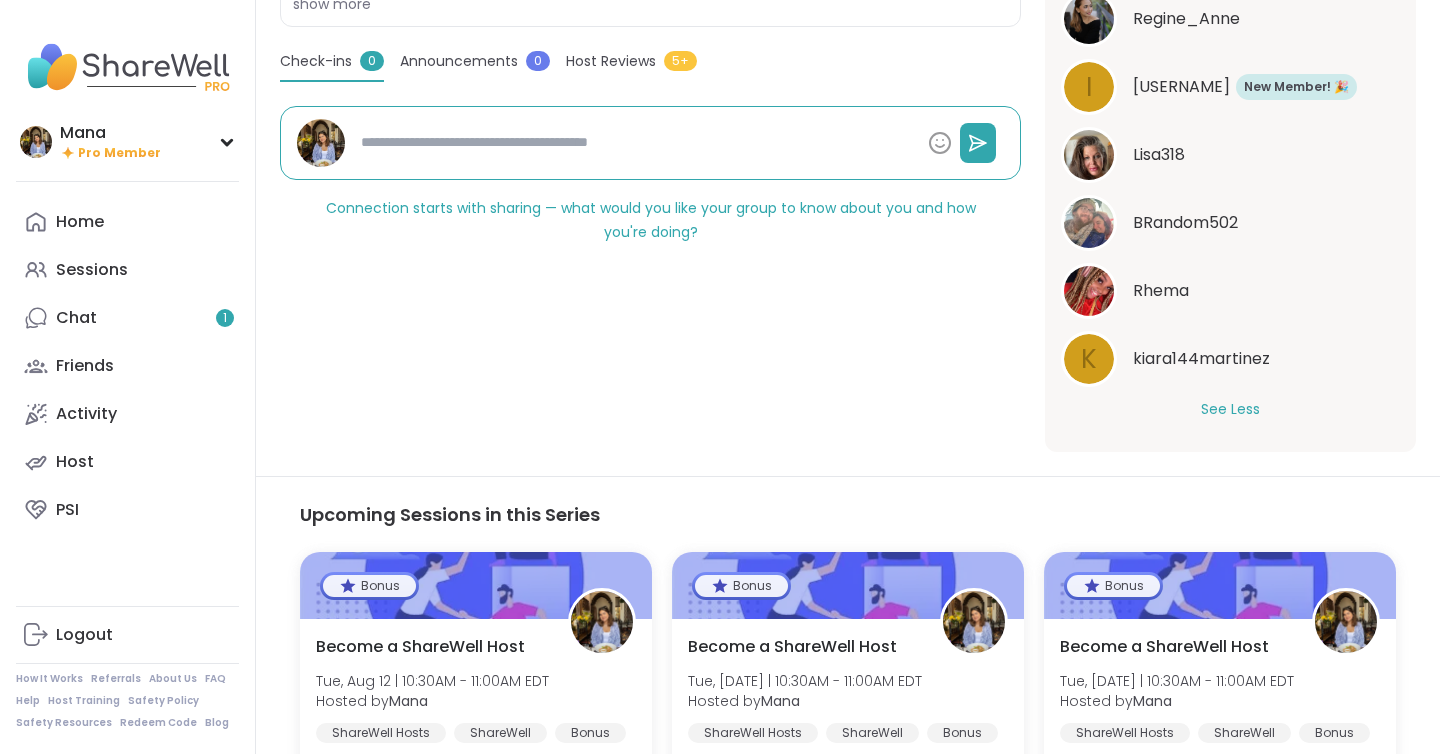 click on "See Less" at bounding box center [1230, 409] 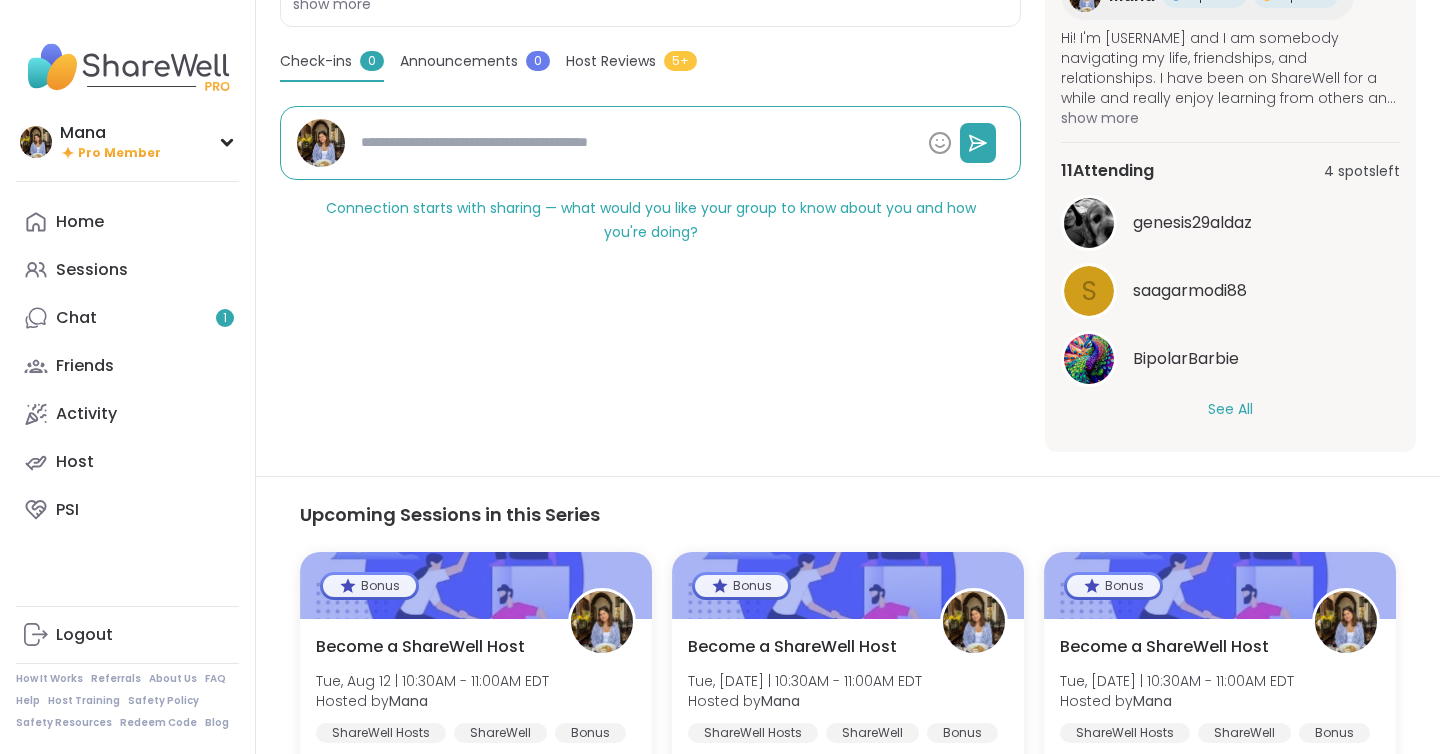 scroll, scrollTop: 95, scrollLeft: 0, axis: vertical 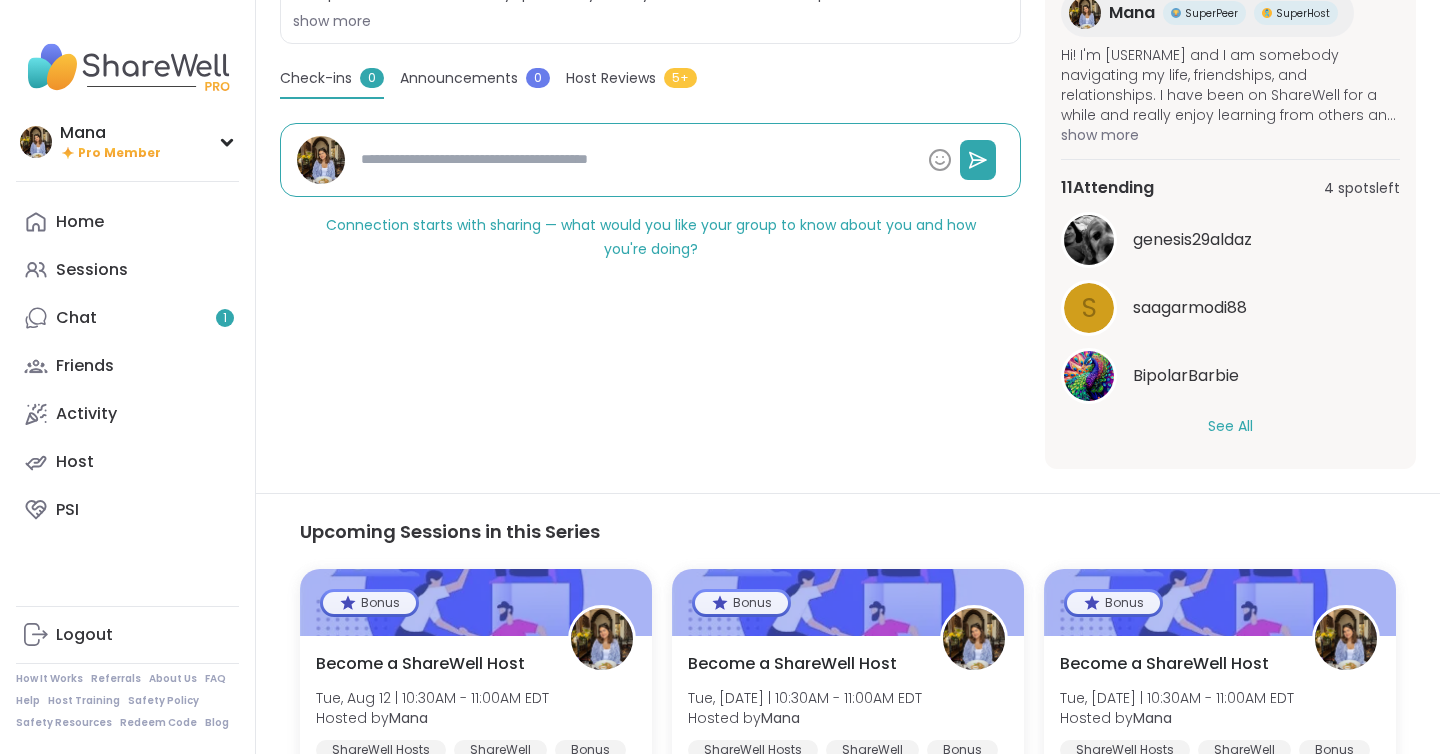 click on "See All" at bounding box center [1230, 426] 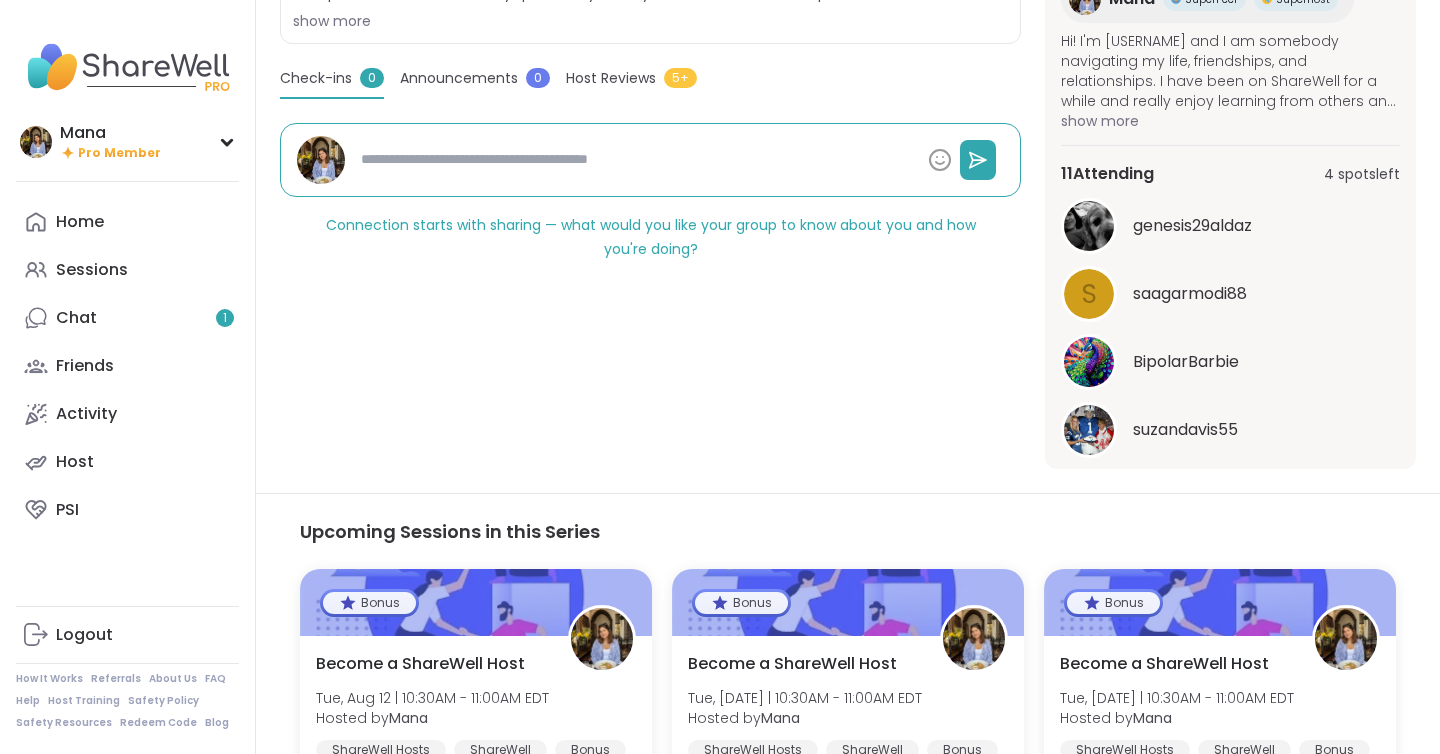scroll, scrollTop: 0, scrollLeft: 0, axis: both 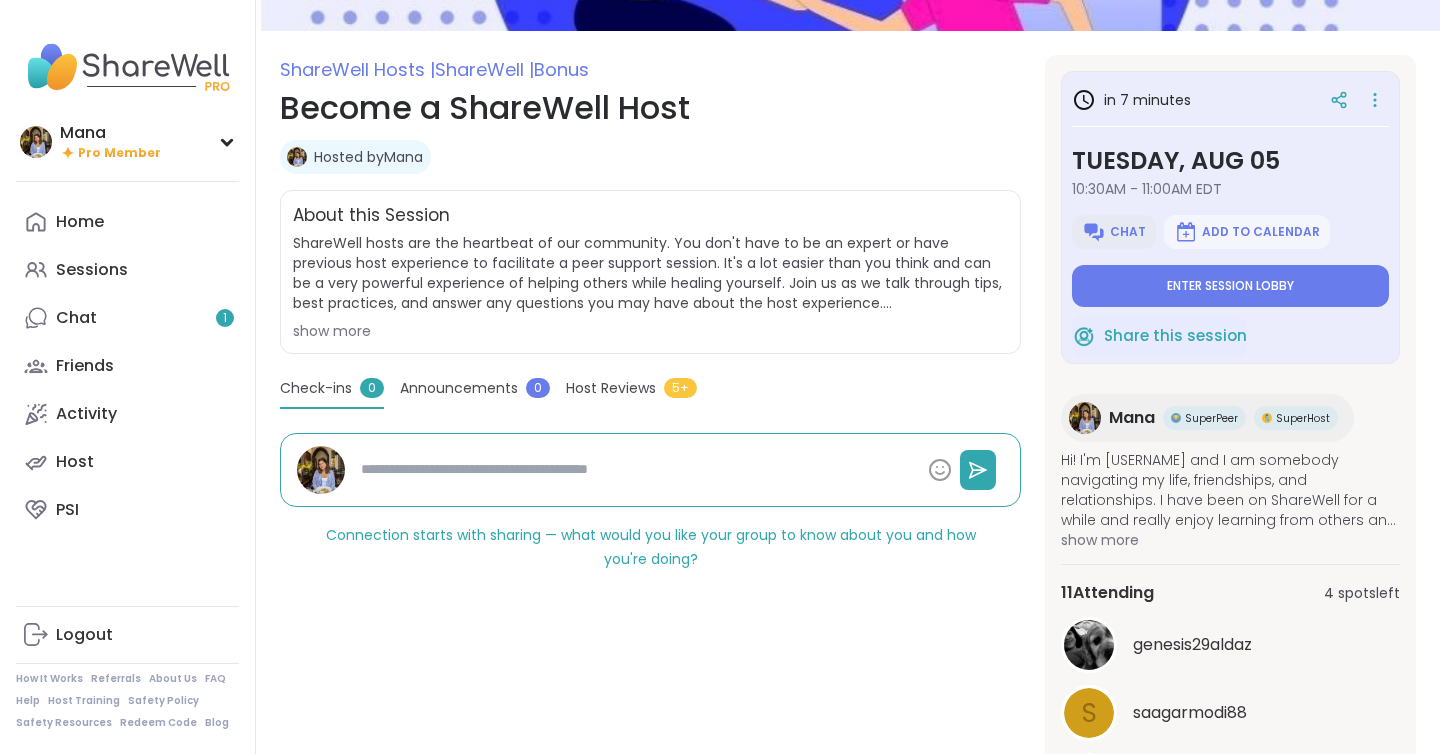 click on "Chat" at bounding box center [1114, 232] 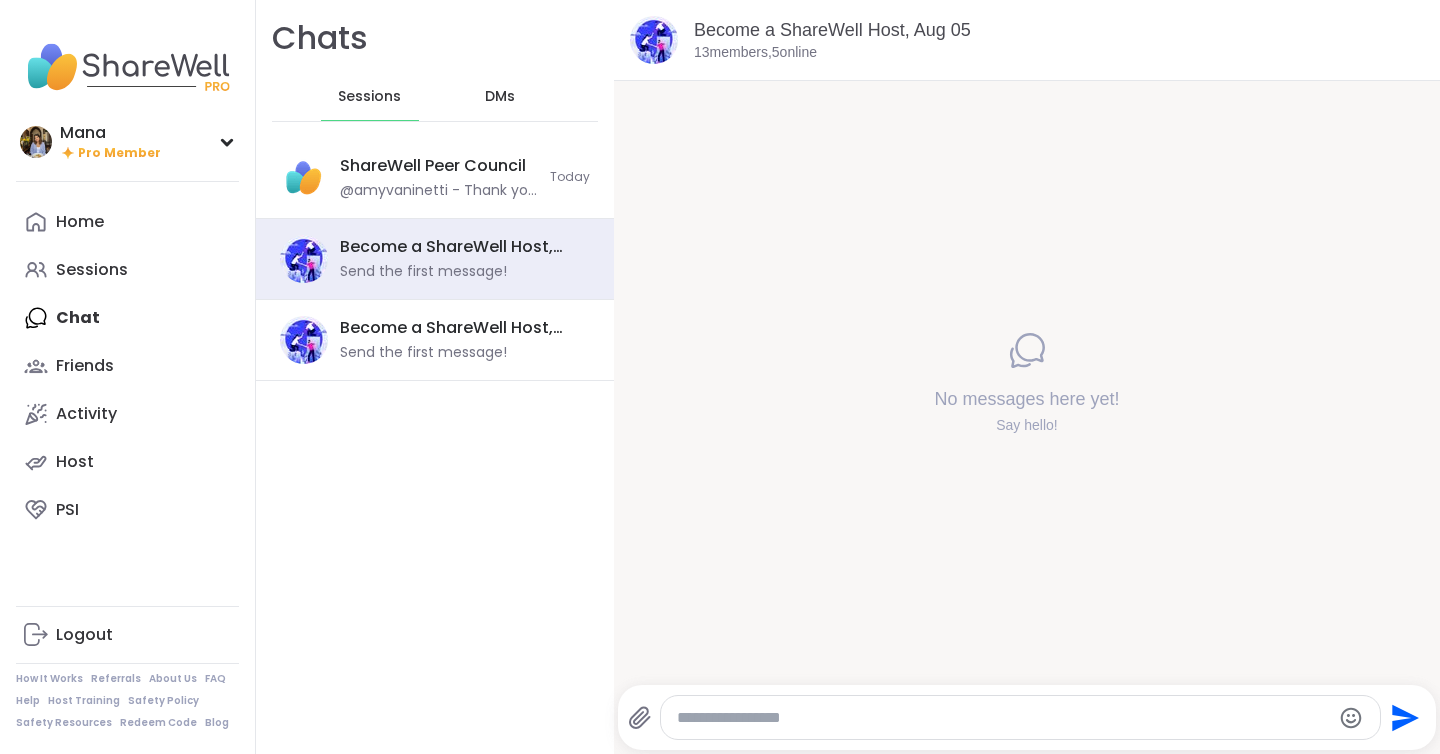 scroll, scrollTop: 0, scrollLeft: 0, axis: both 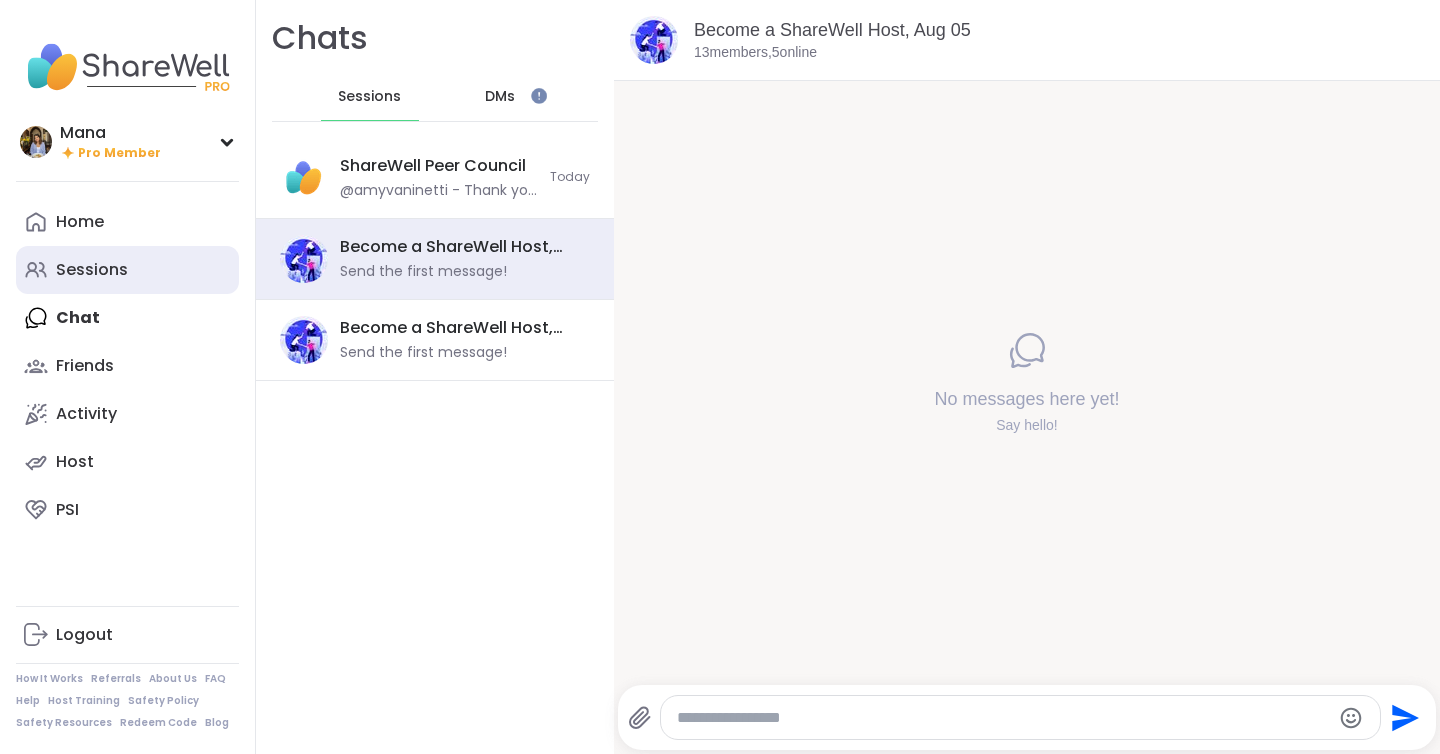 click on "Sessions" at bounding box center (92, 270) 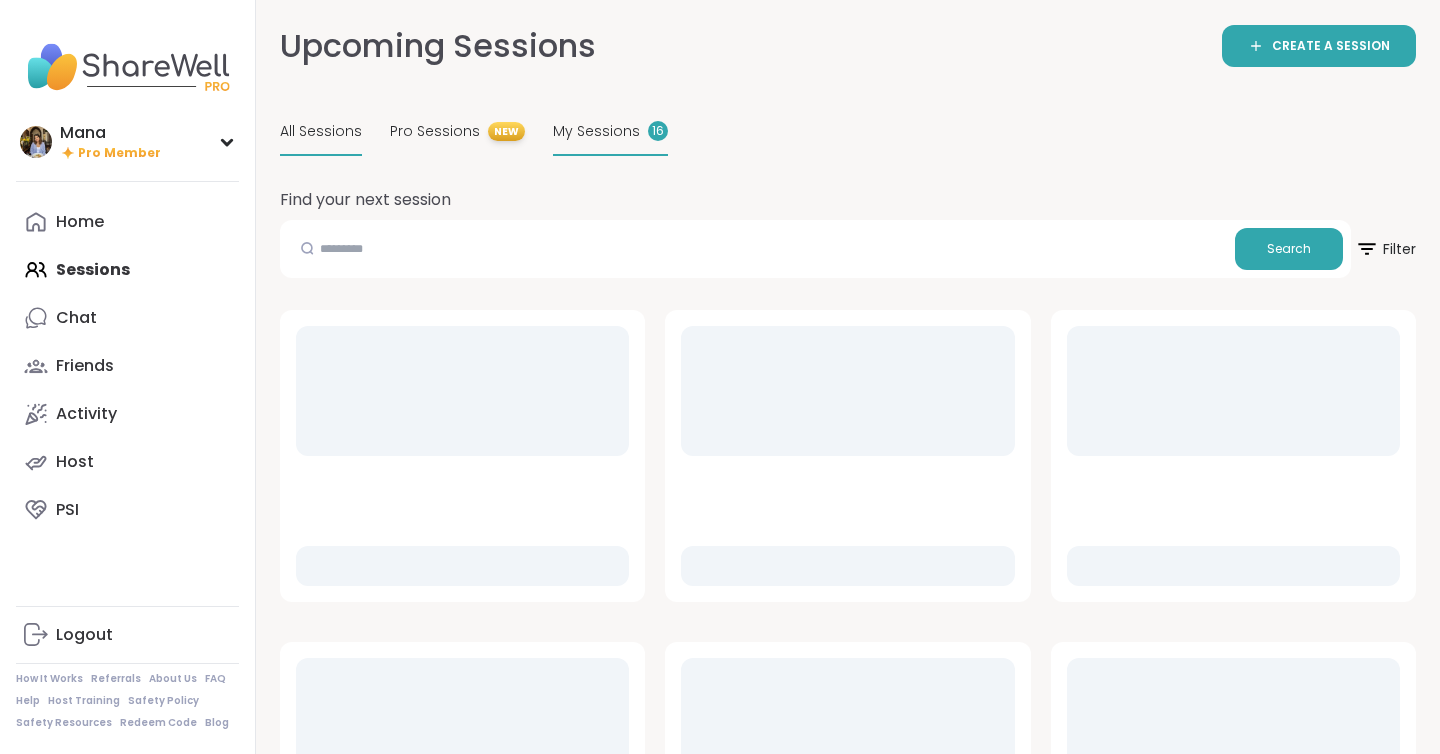 click on "My Sessions" at bounding box center [596, 131] 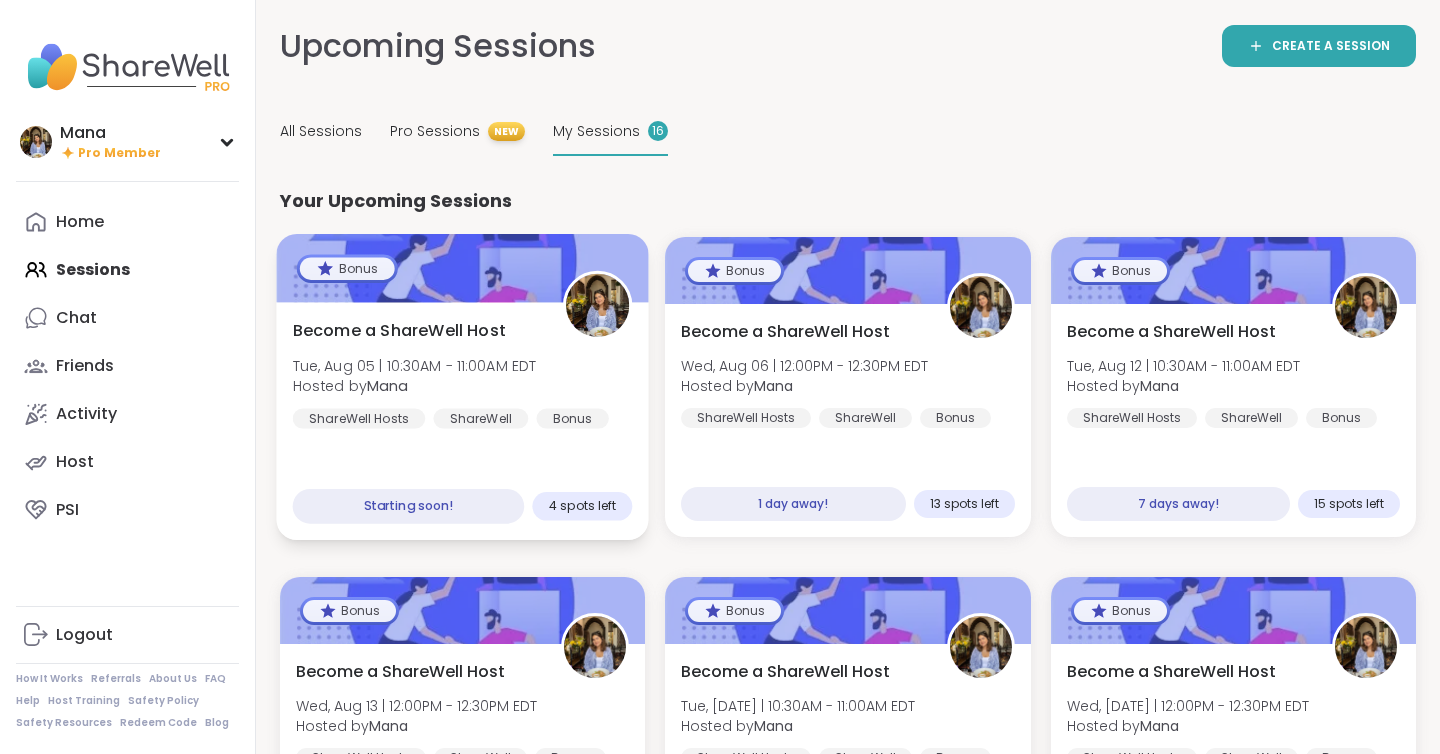 click on "Become a ShareWell Host Tue, Aug 05 | 10:30AM - 11:00AM EDT Hosted by  Mana ShareWell Hosts ShareWell Bonus" at bounding box center (463, 374) 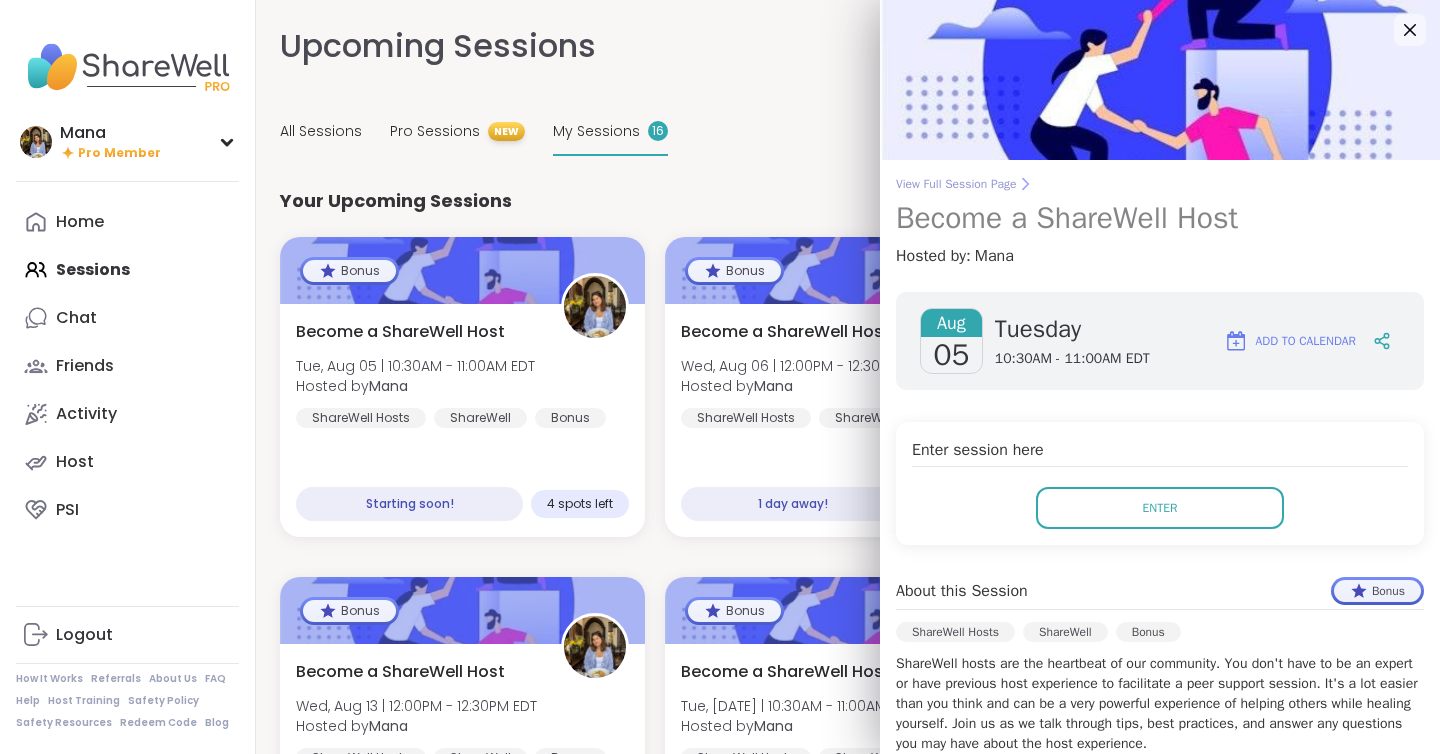 click on "View Full Session Page" at bounding box center (1160, 184) 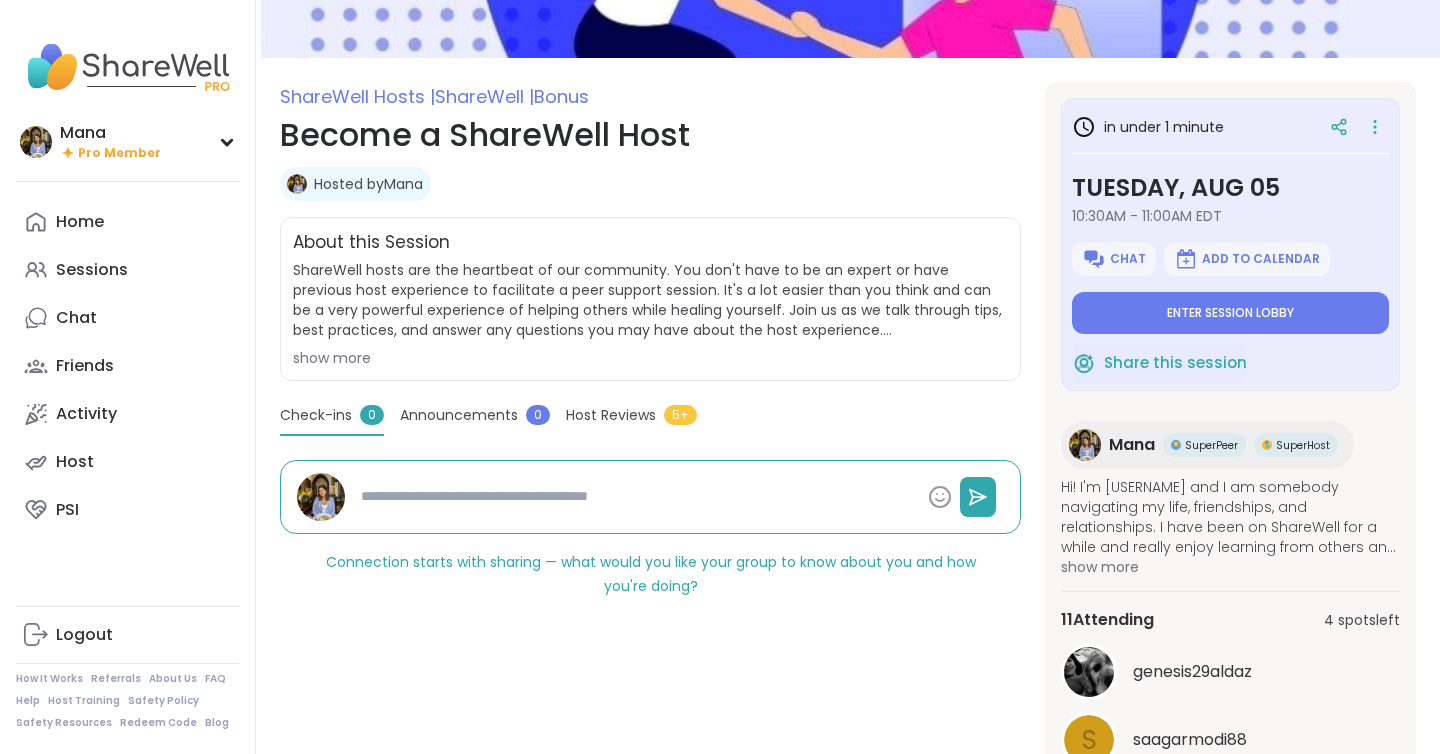 scroll, scrollTop: 208, scrollLeft: 0, axis: vertical 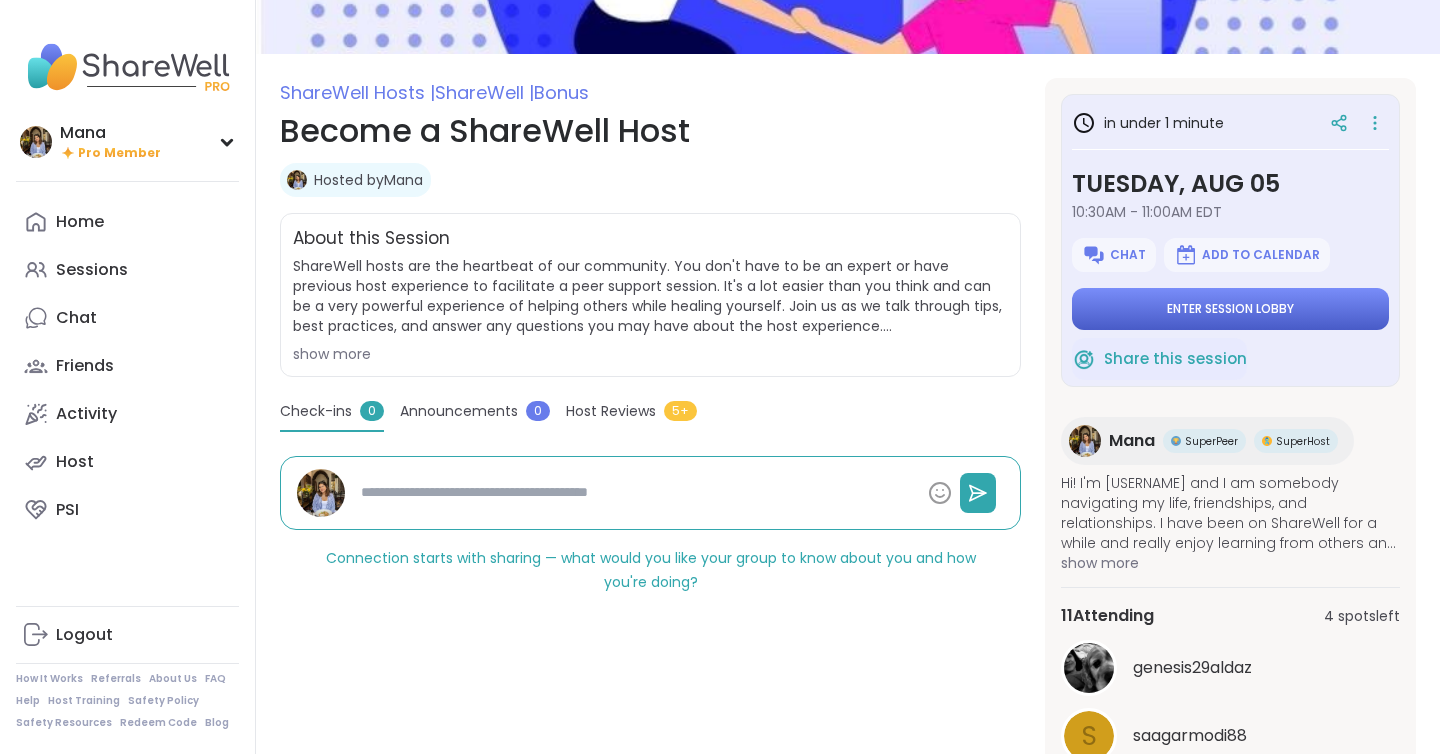 click on "Enter session lobby" at bounding box center (1230, 309) 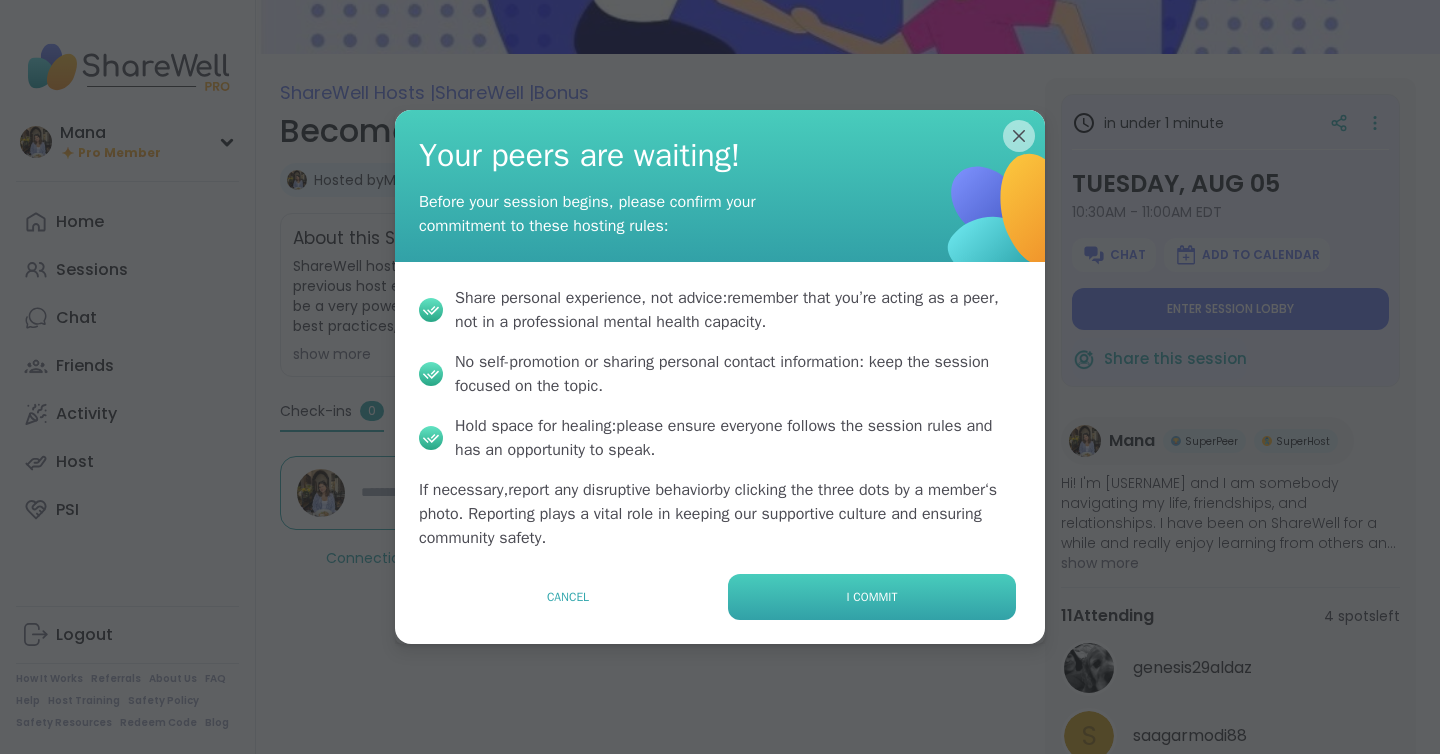 click on "I commit" at bounding box center [872, 597] 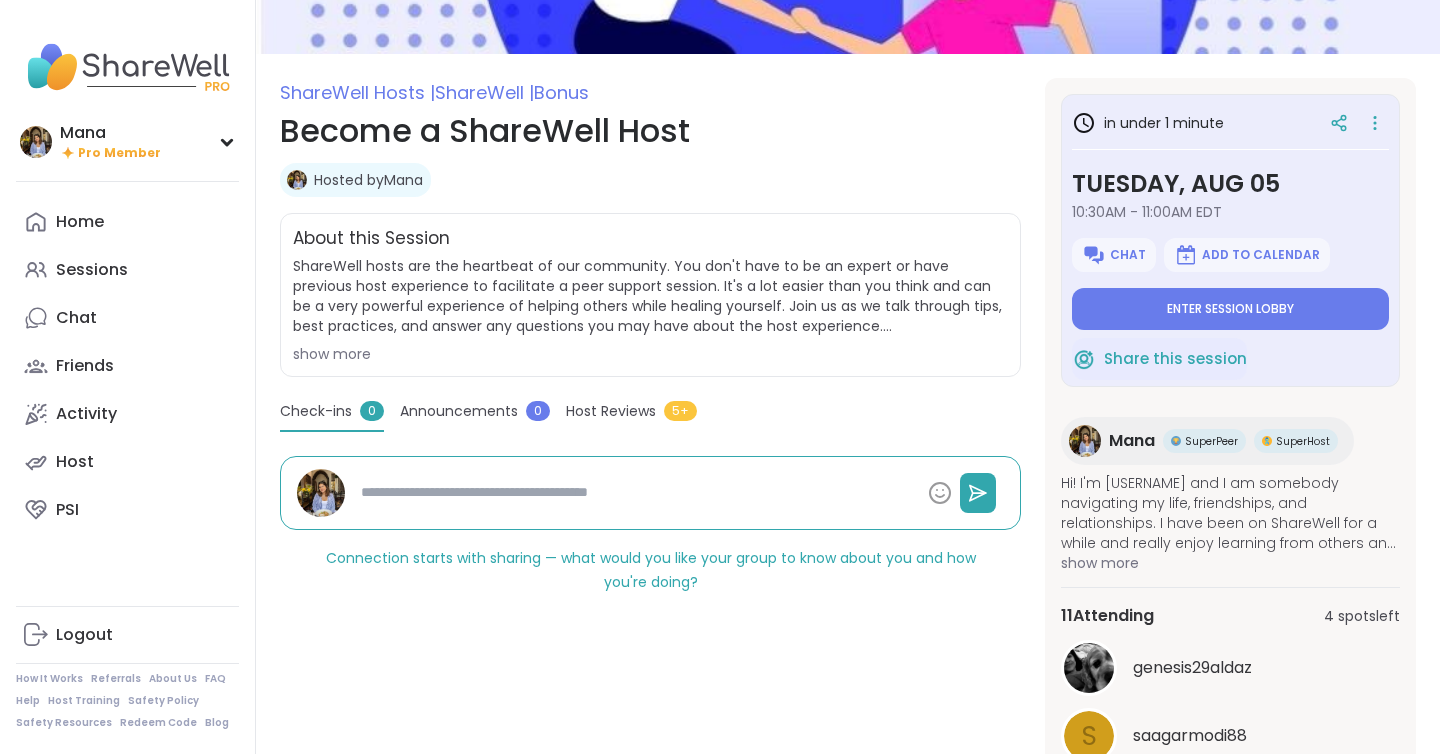 type on "*" 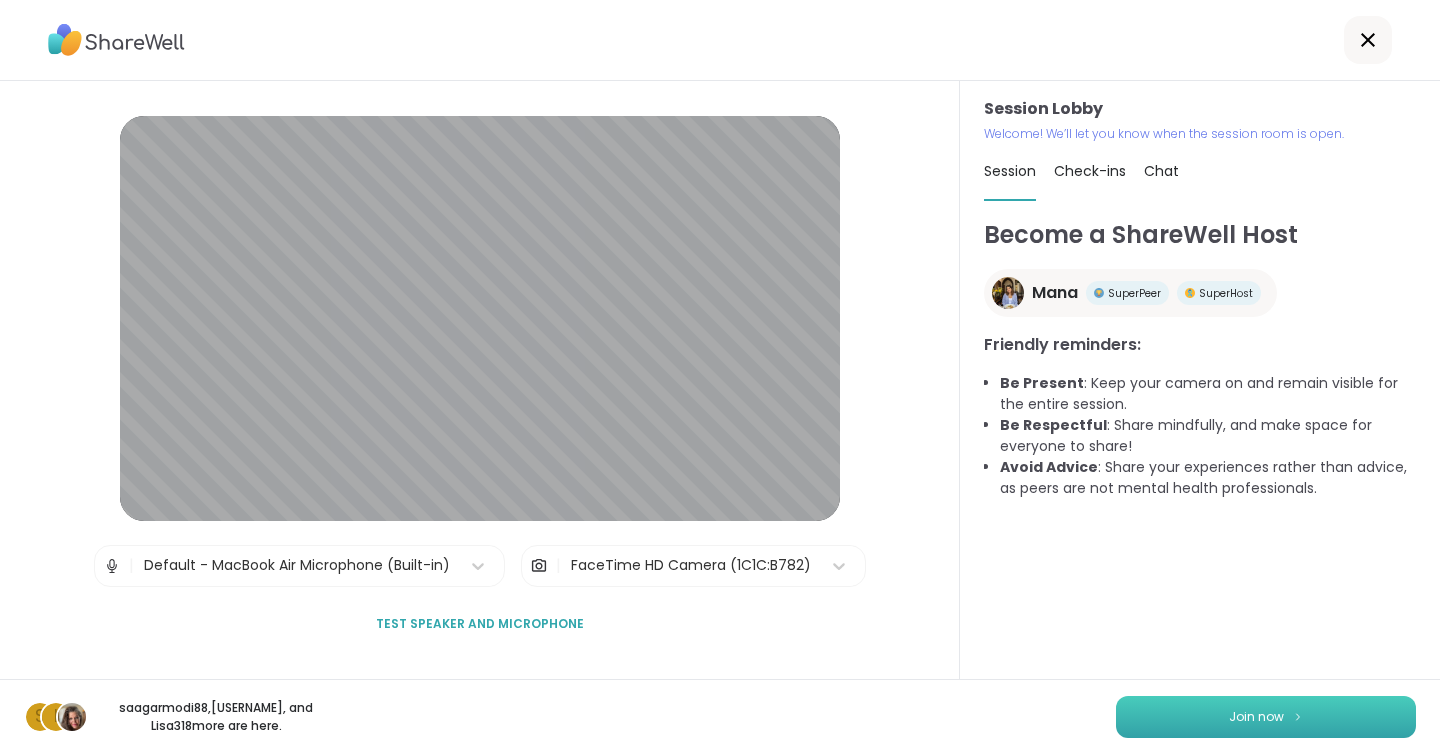 click on "Join now" at bounding box center (1266, 717) 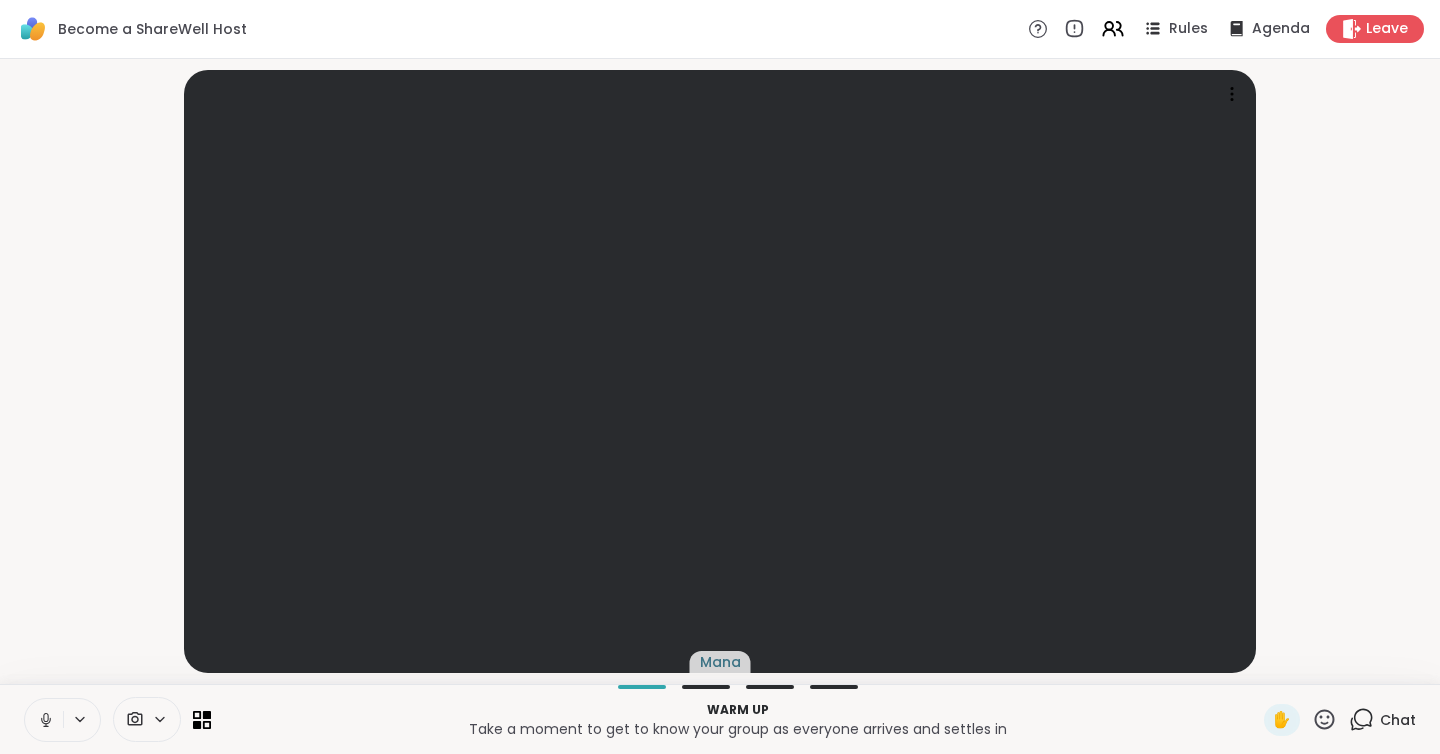 click on "Chat" at bounding box center (1398, 720) 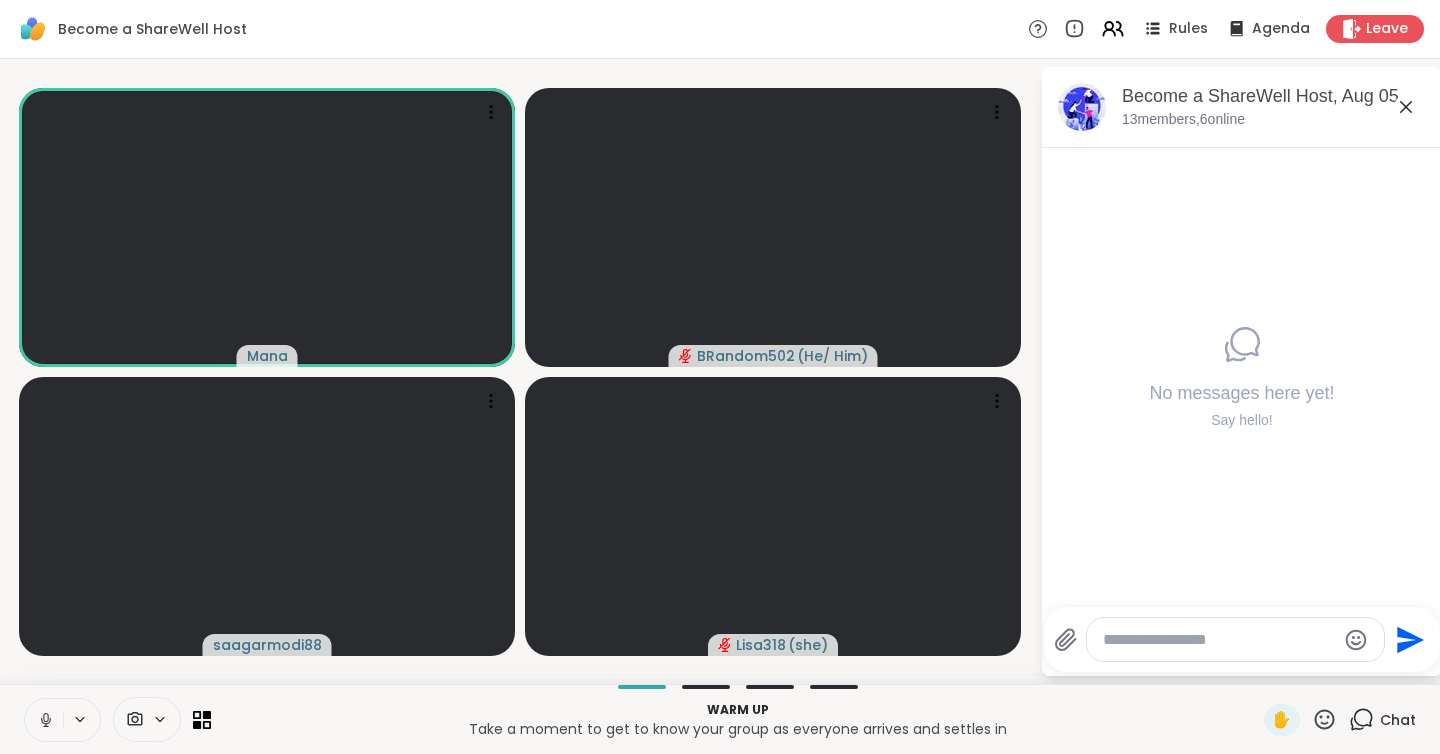 click 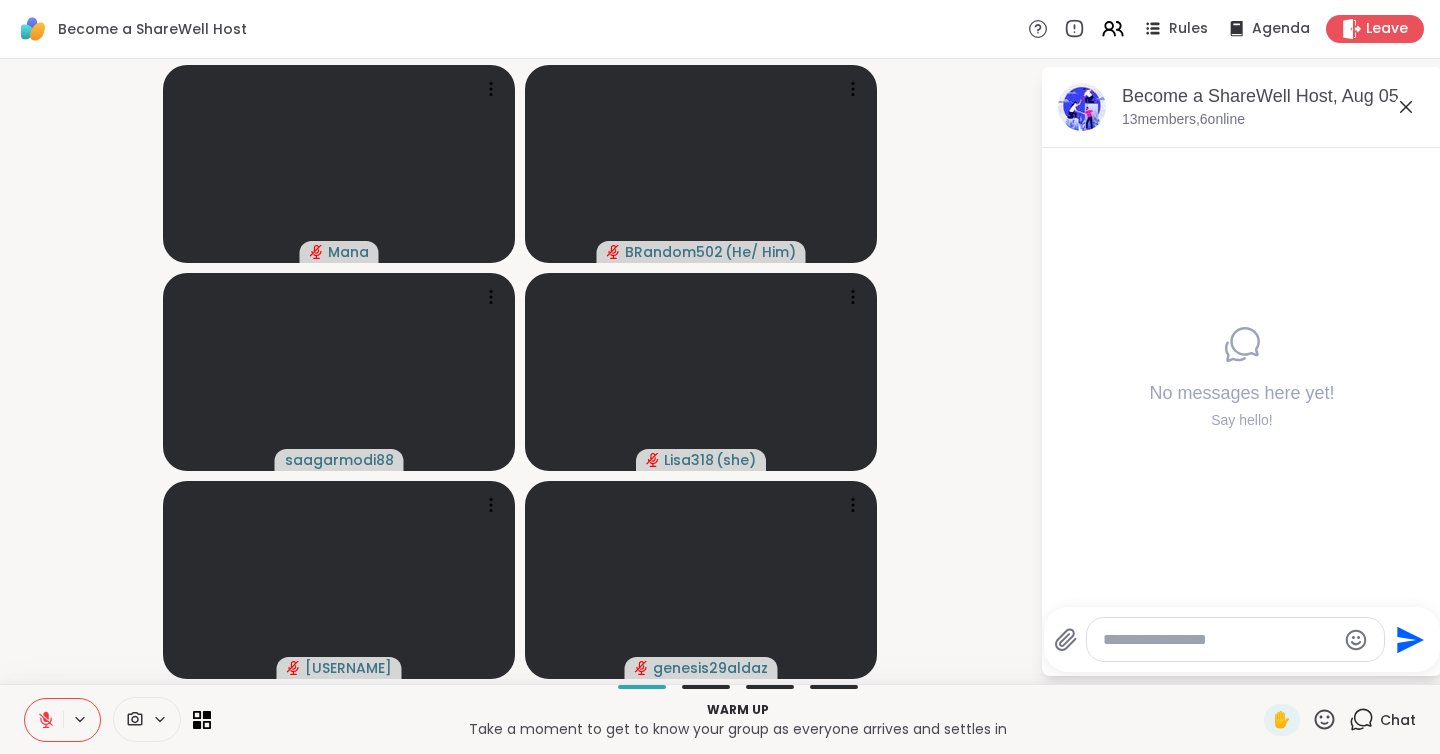 click 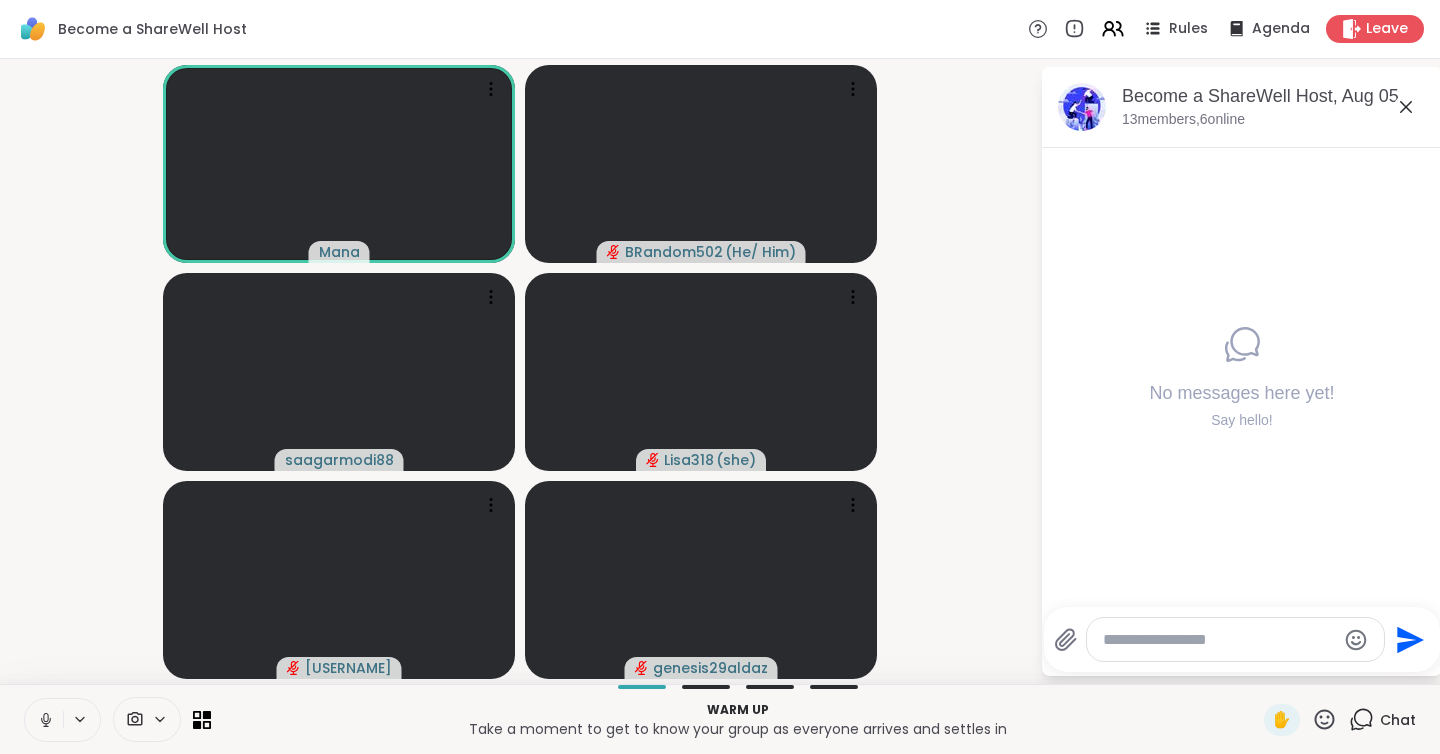click at bounding box center [1219, 640] 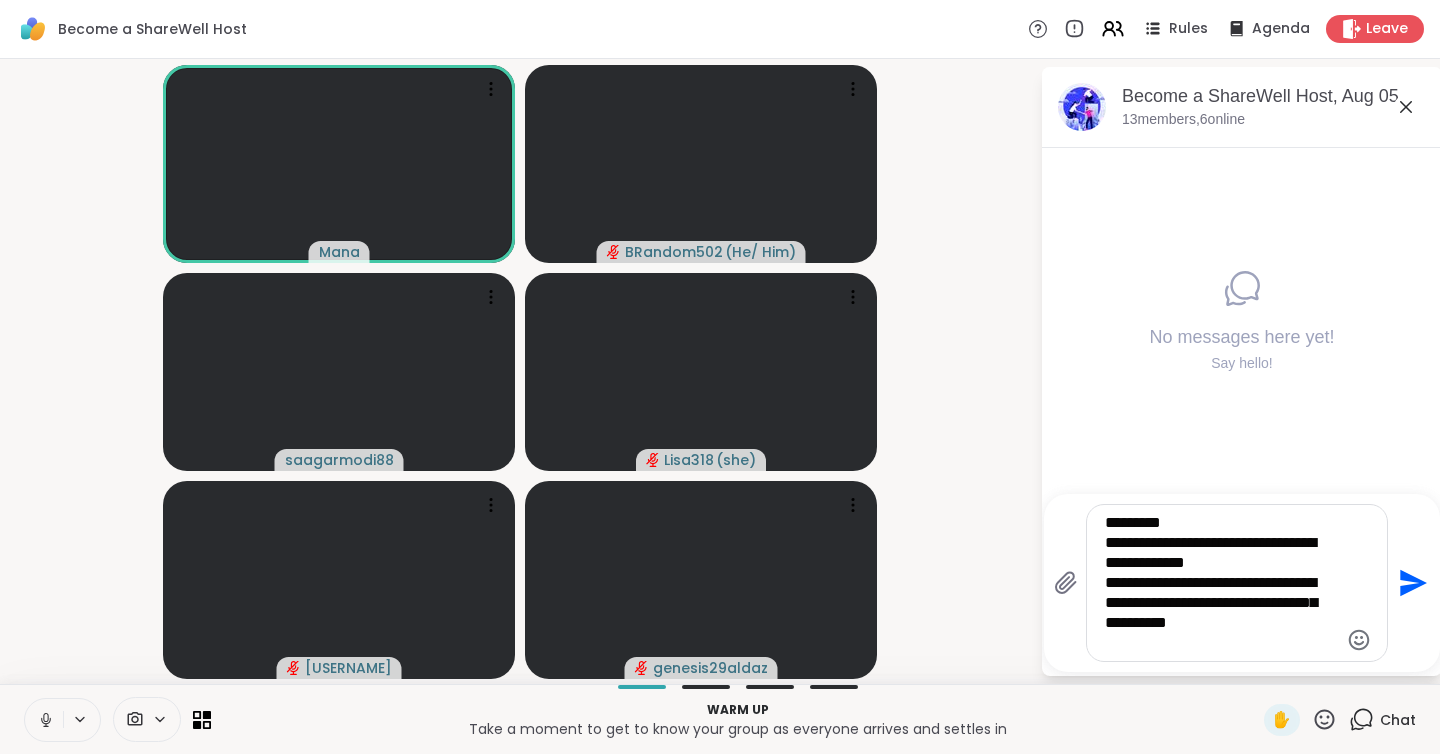 drag, startPoint x: 1319, startPoint y: 627, endPoint x: 1231, endPoint y: 606, distance: 90.47099 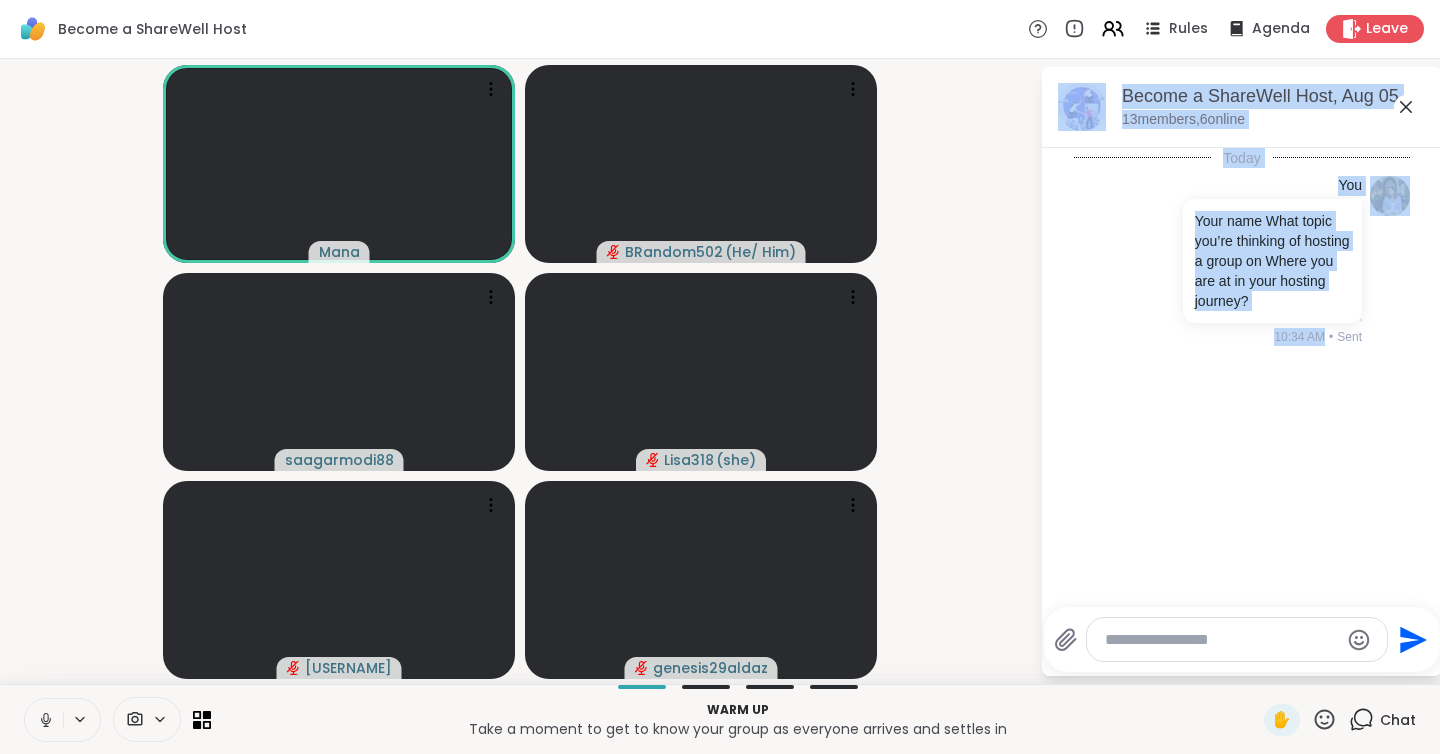 drag, startPoint x: 1408, startPoint y: 106, endPoint x: 1091, endPoint y: 370, distance: 412.53485 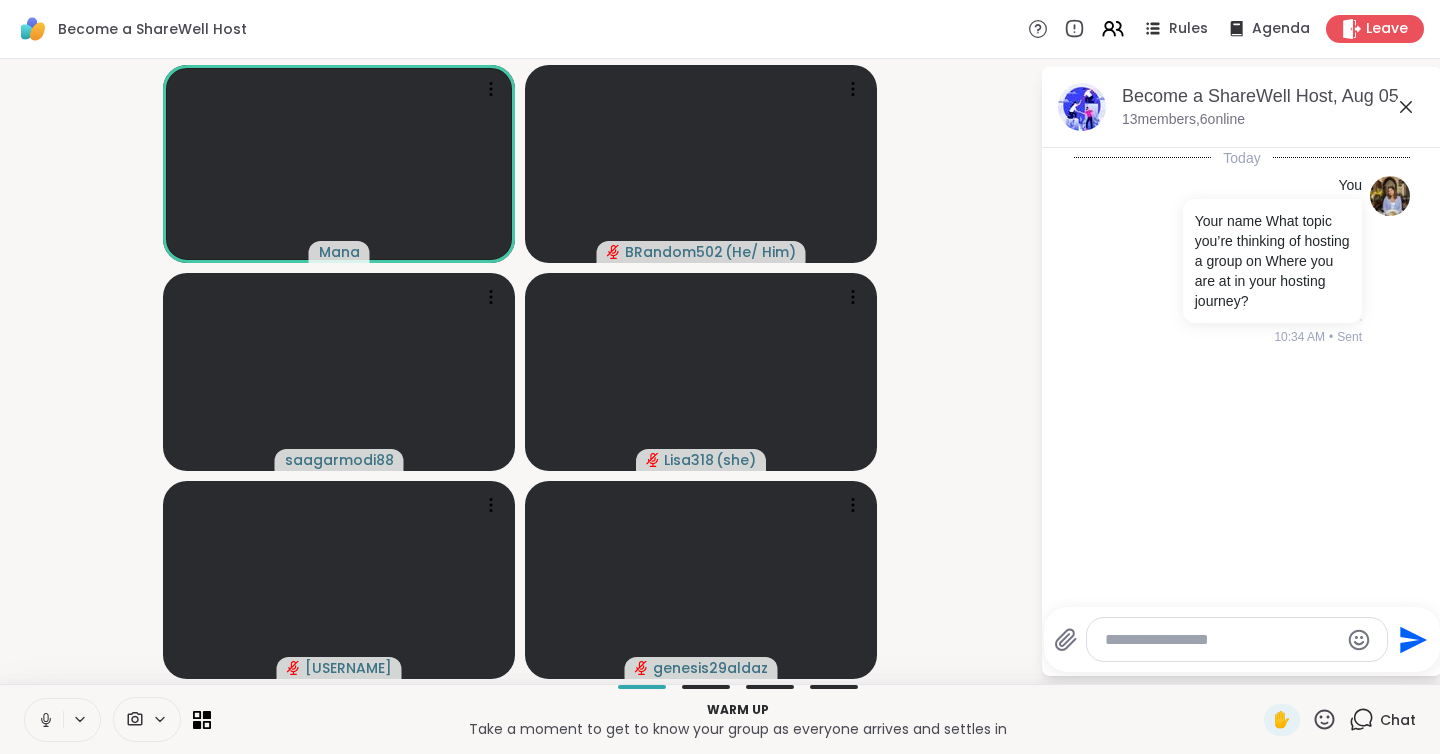 click at bounding box center [1237, 639] 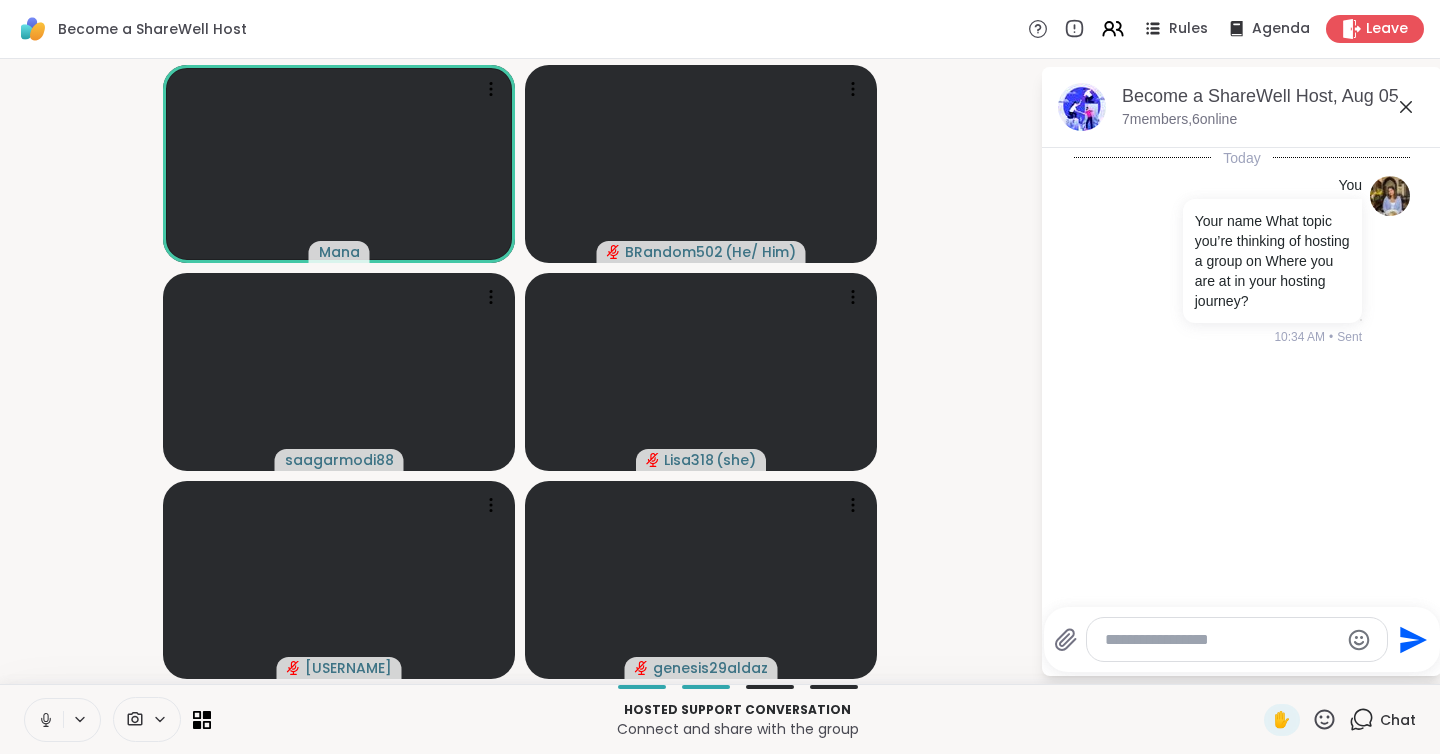 click at bounding box center (1221, 640) 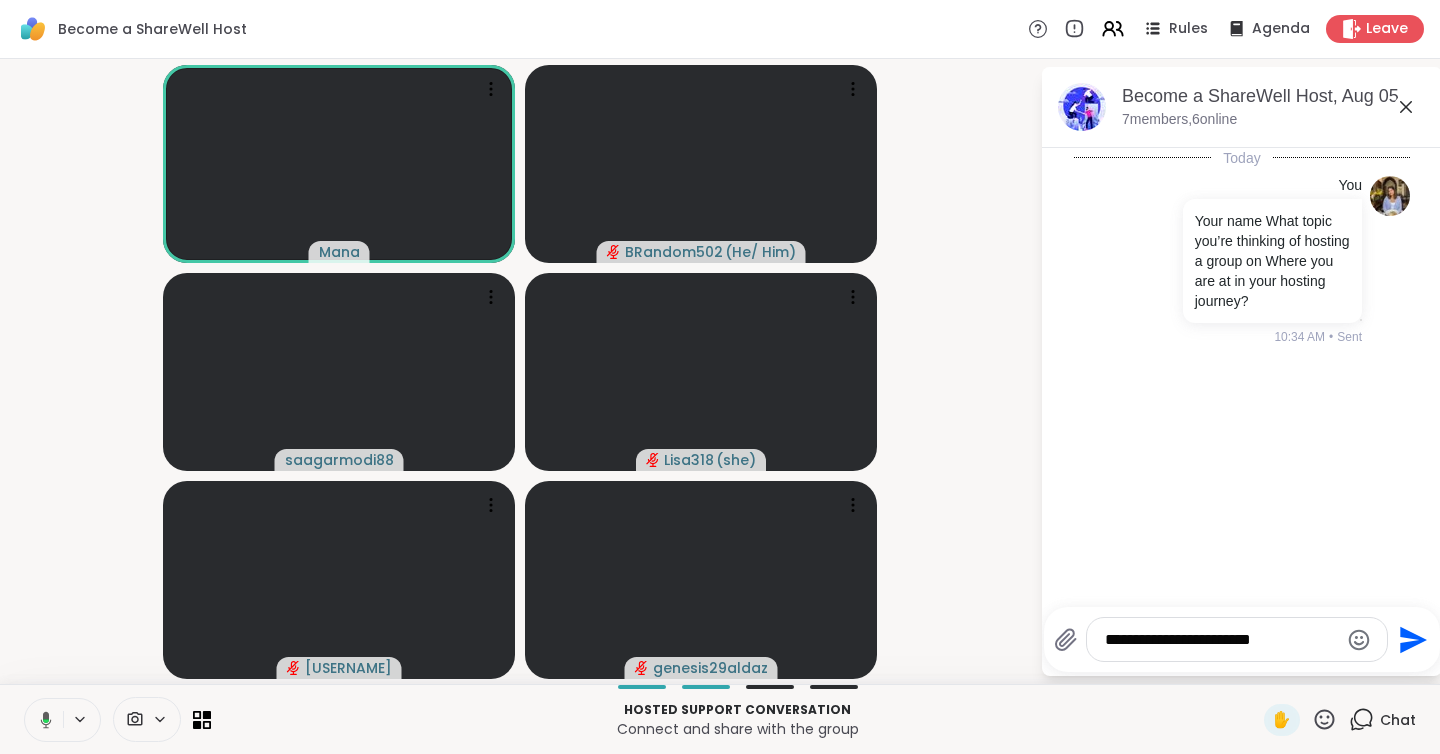 type on "**********" 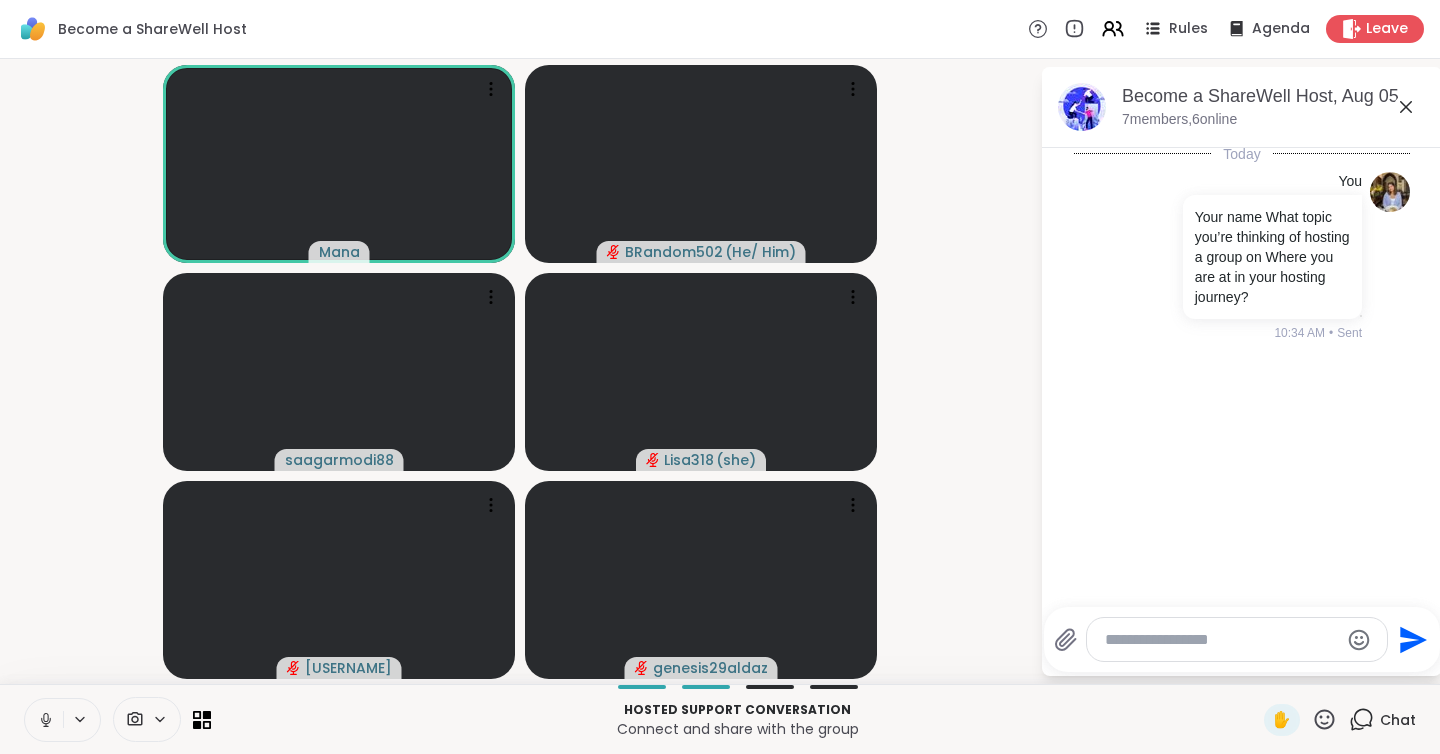 scroll, scrollTop: 0, scrollLeft: 0, axis: both 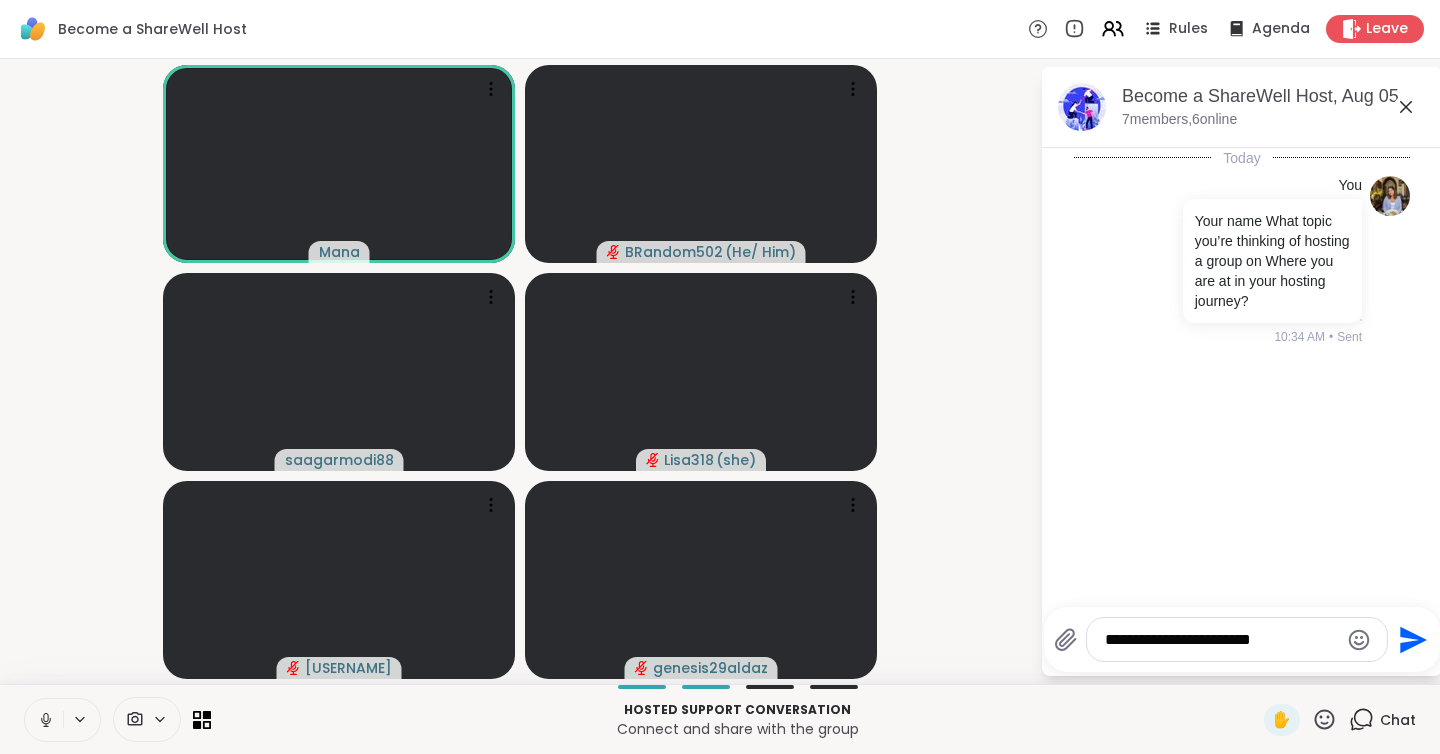 type on "**********" 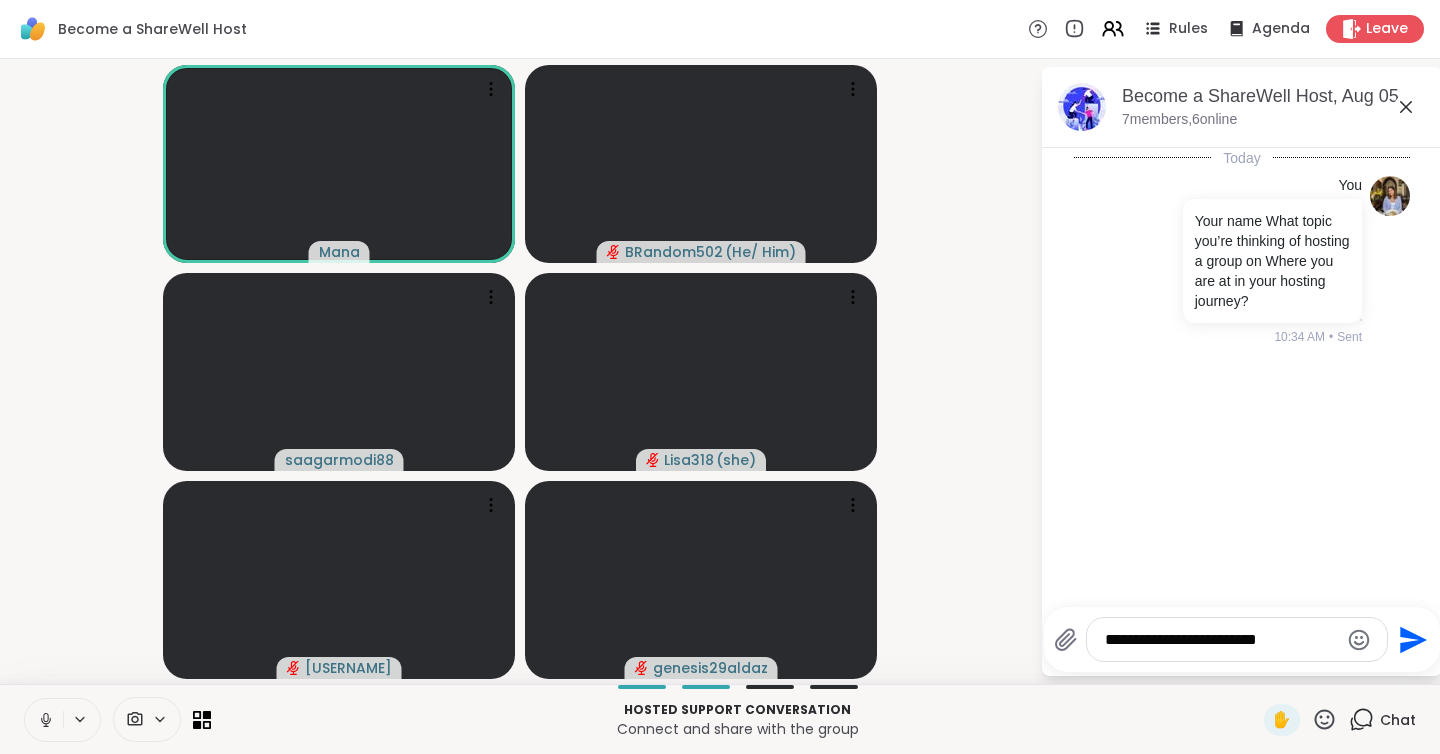 type 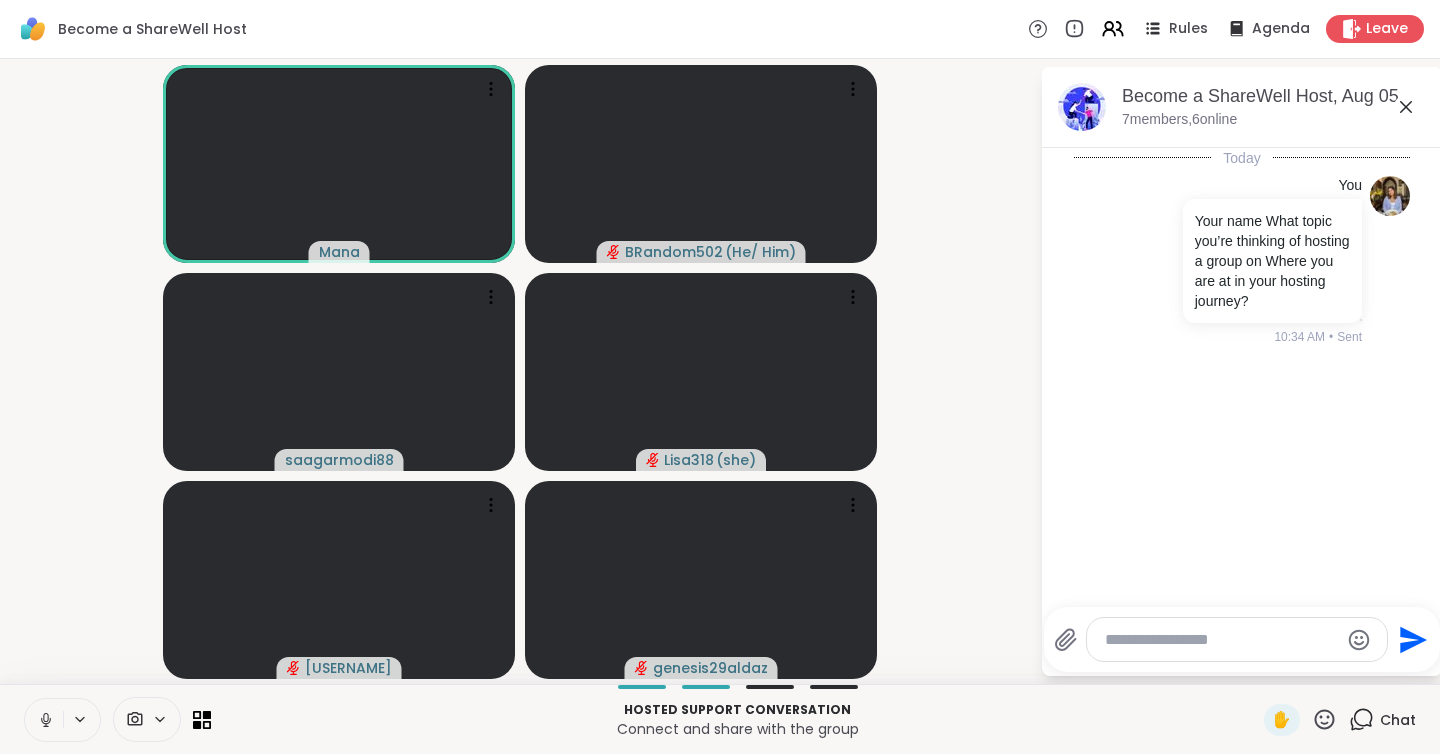 scroll, scrollTop: 4, scrollLeft: 0, axis: vertical 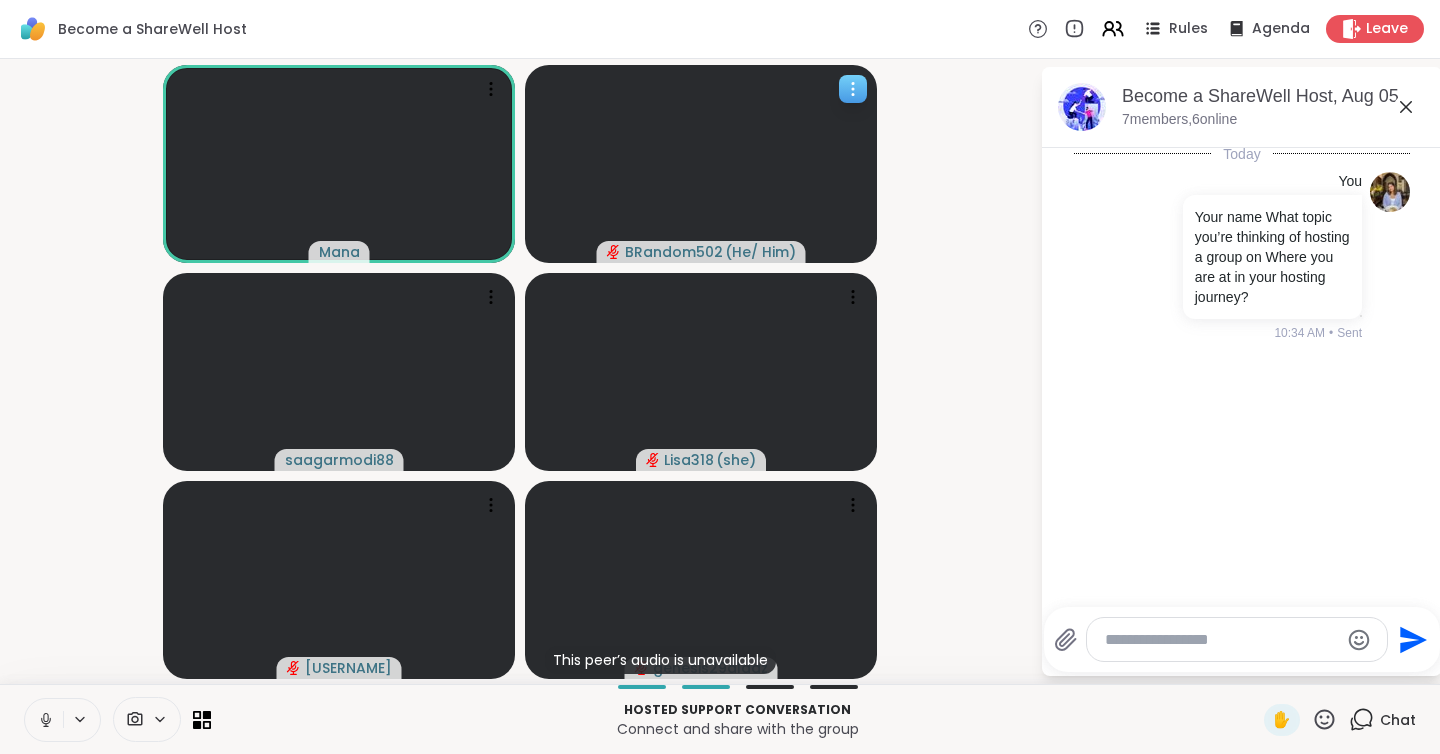 click 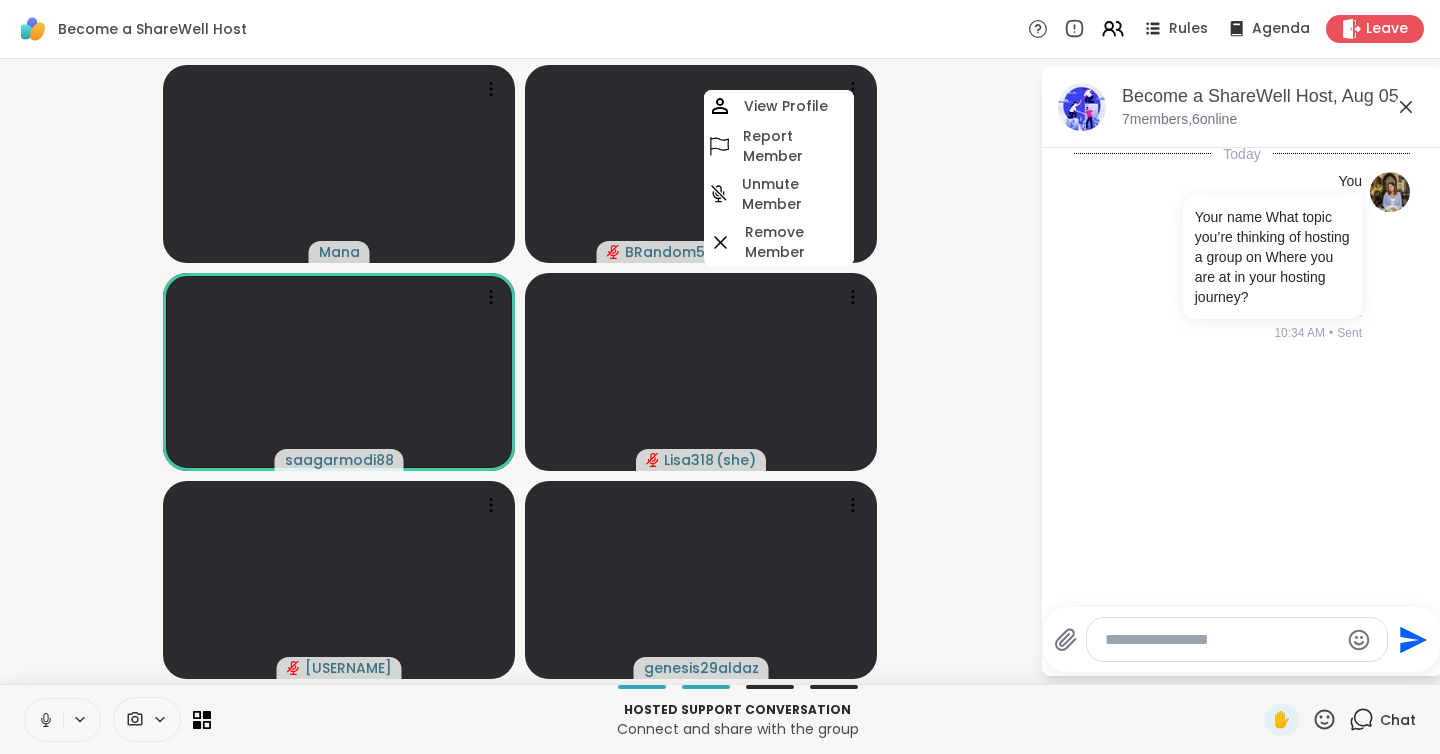 click on "Mana BRandom502 ( He/ Him ) View Profile Report Member Unmute Member Remove Member saagarmodi88 Lisa318 ( she ) iansullivan256 genesis29aldaz" at bounding box center [520, 371] 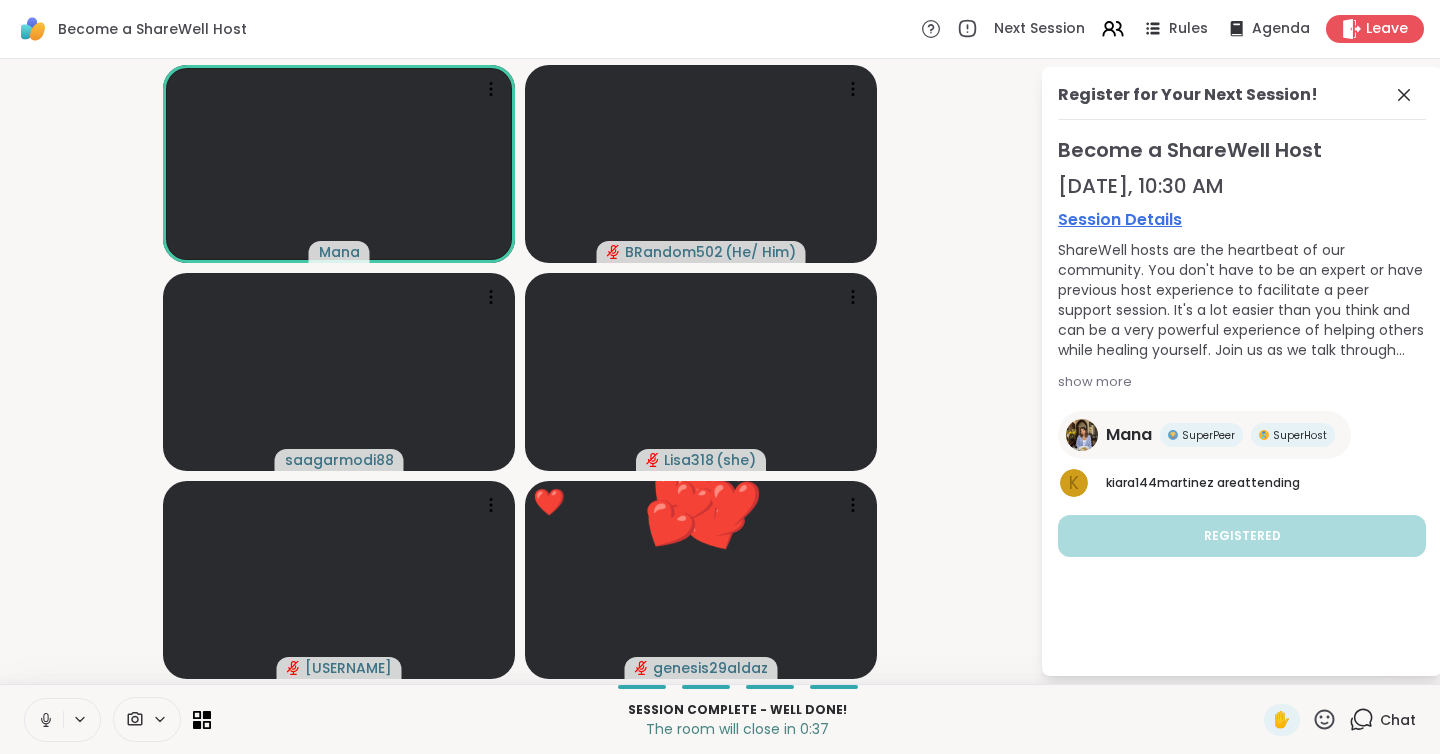 click 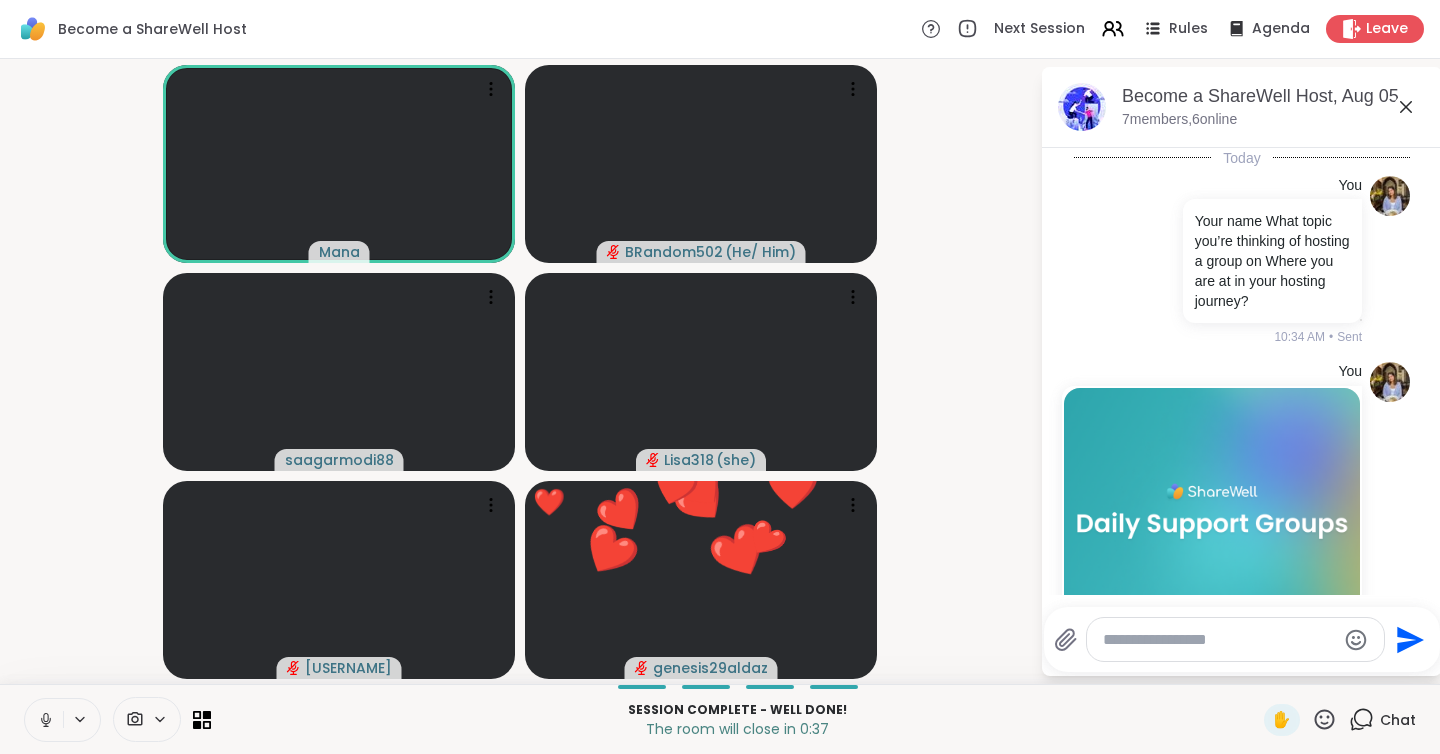 scroll, scrollTop: 666, scrollLeft: 0, axis: vertical 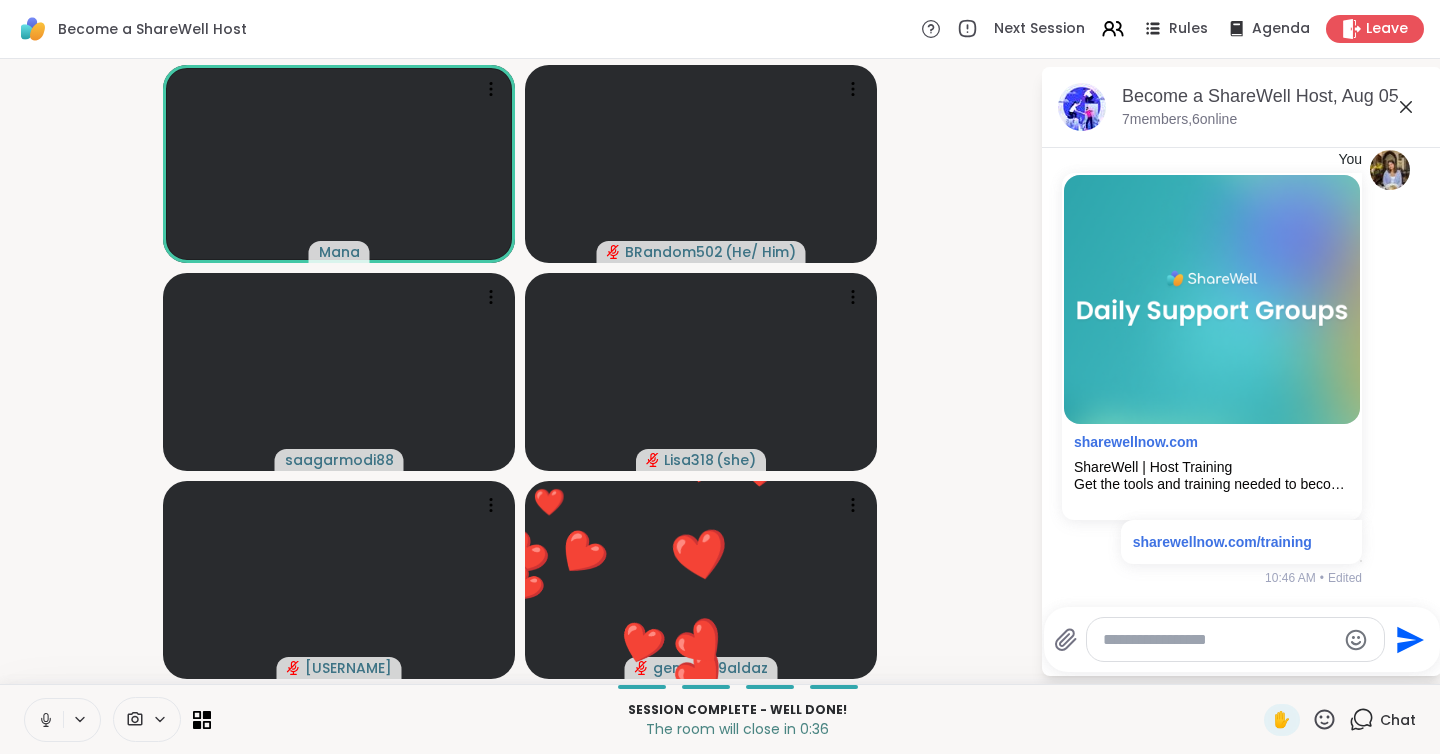 click at bounding box center (1219, 640) 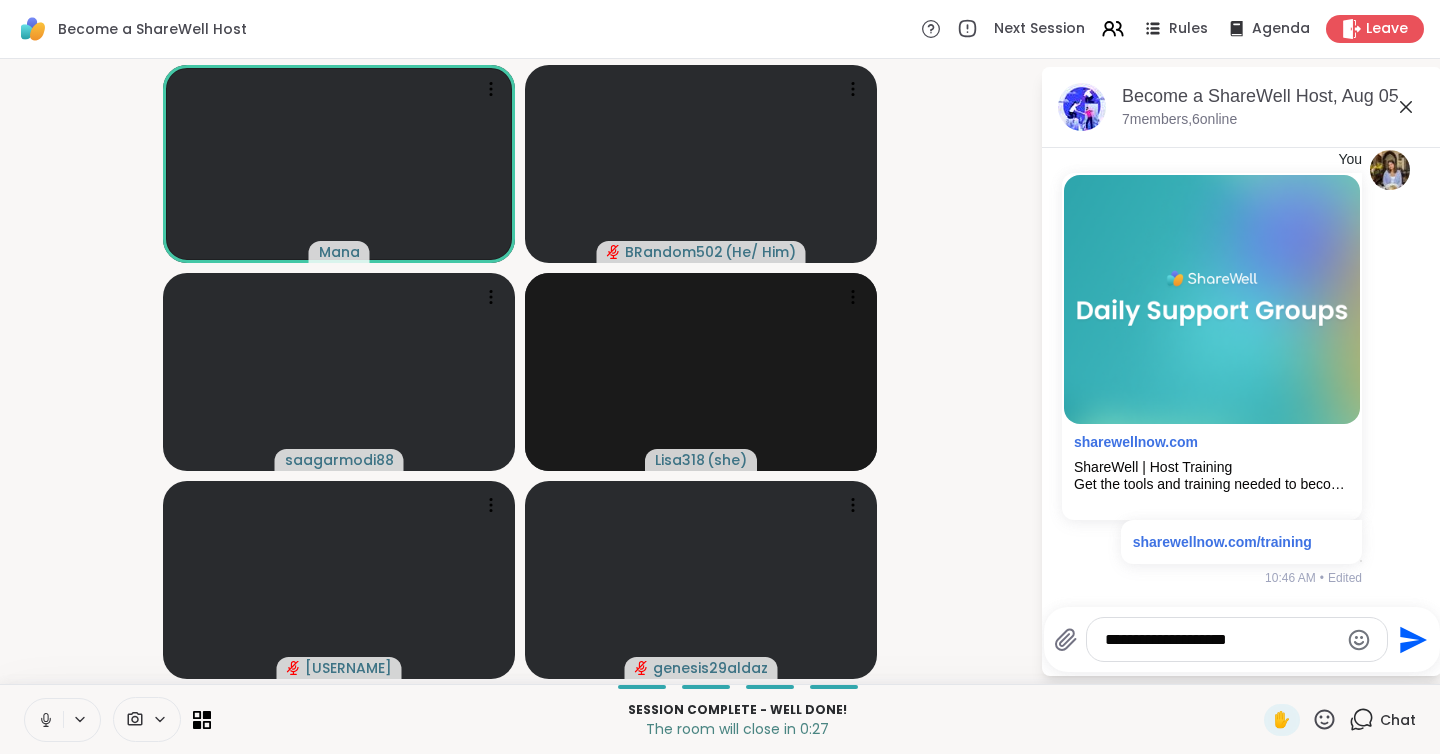 type on "**********" 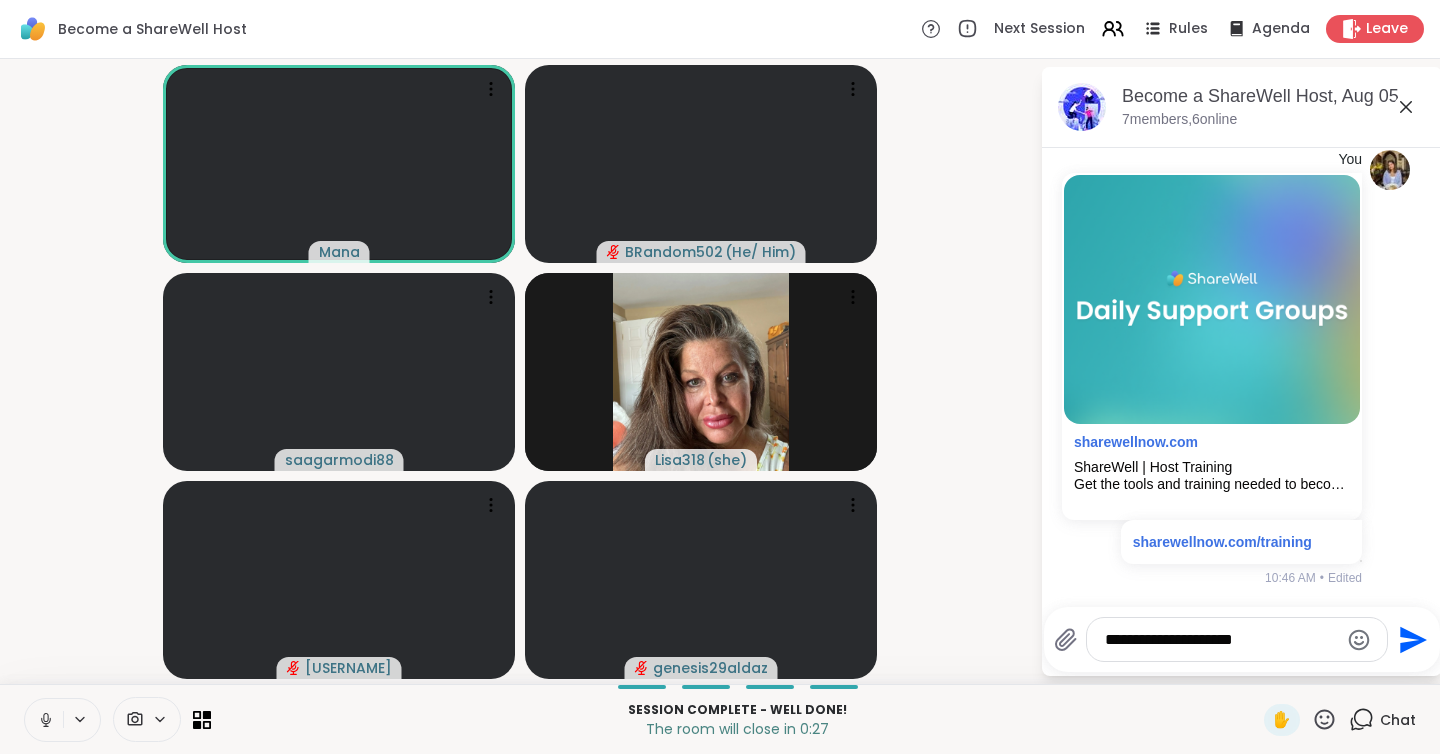 type 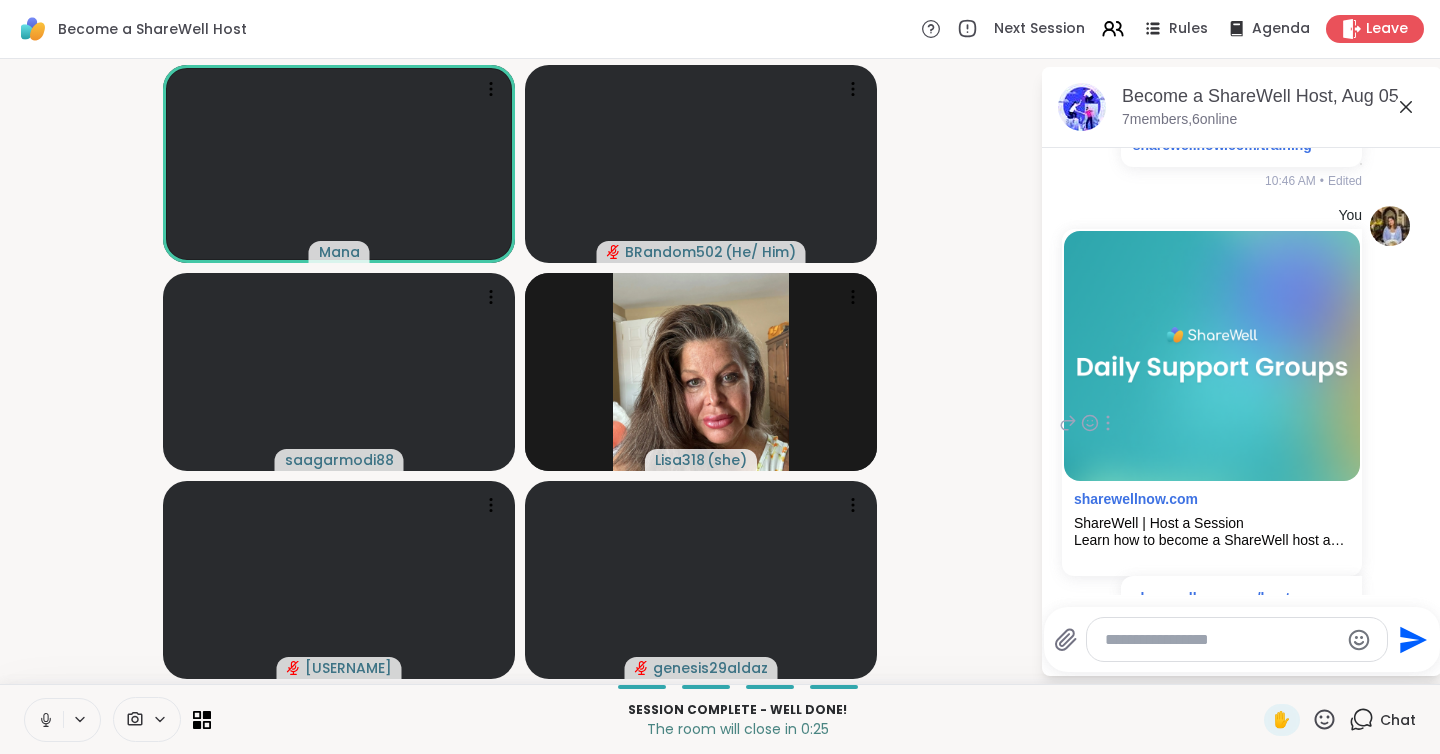 scroll, scrollTop: 1119, scrollLeft: 0, axis: vertical 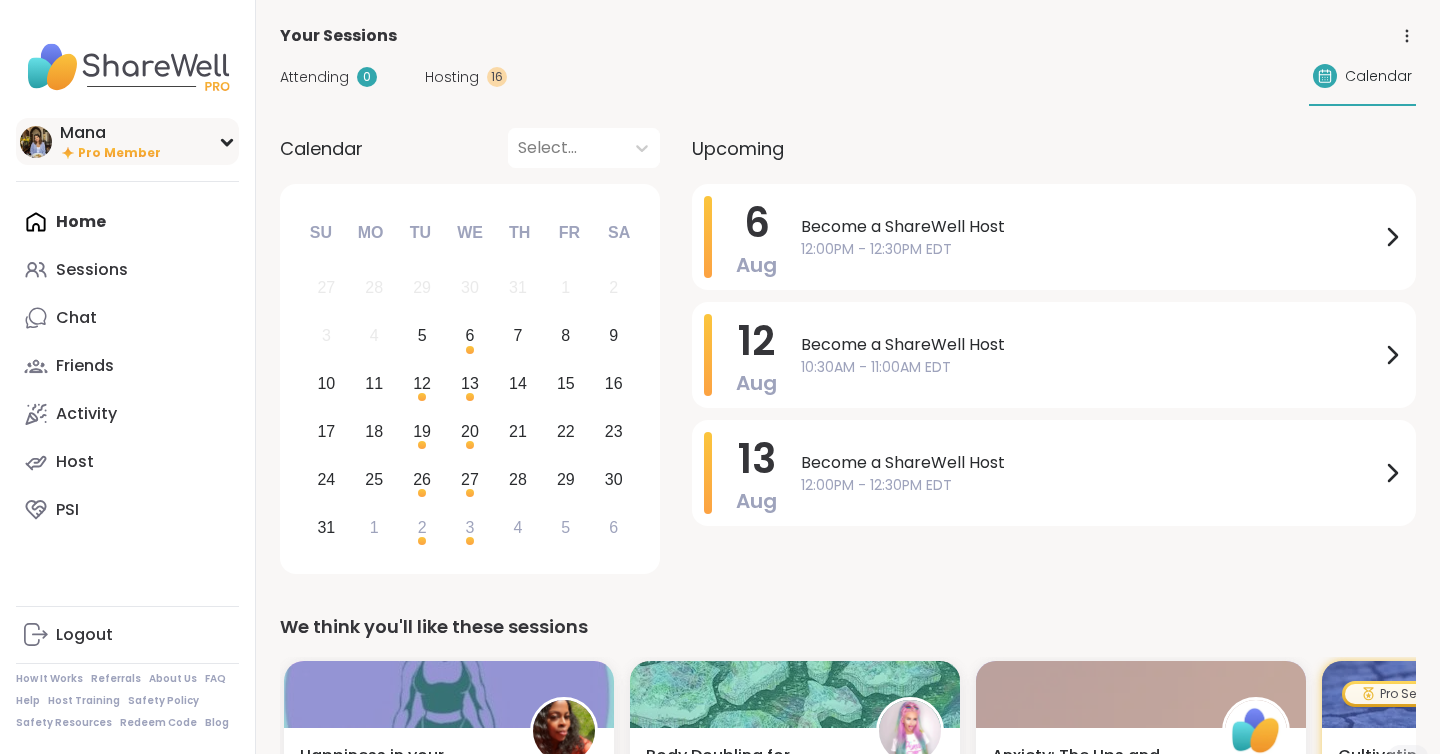 click on "Pro Member" at bounding box center (119, 153) 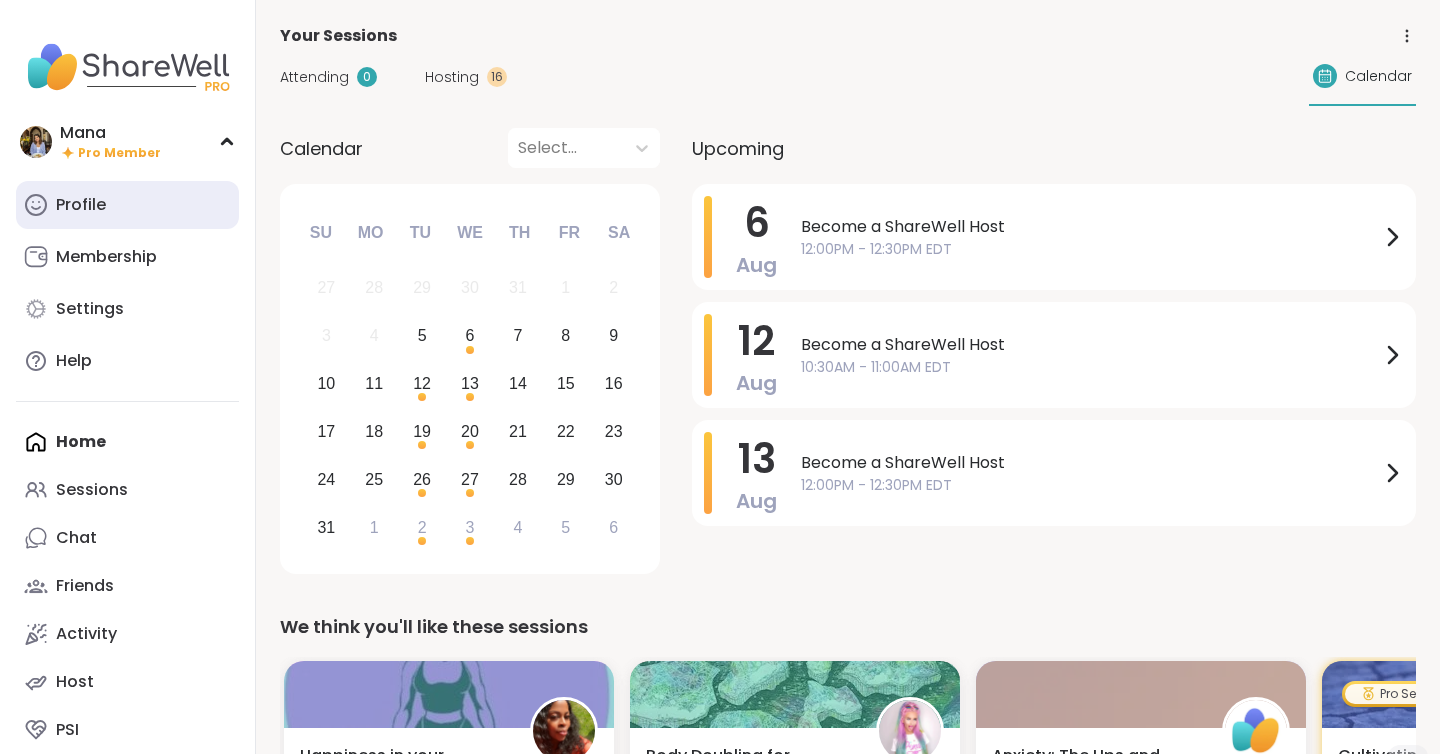 click on "Profile" at bounding box center [127, 205] 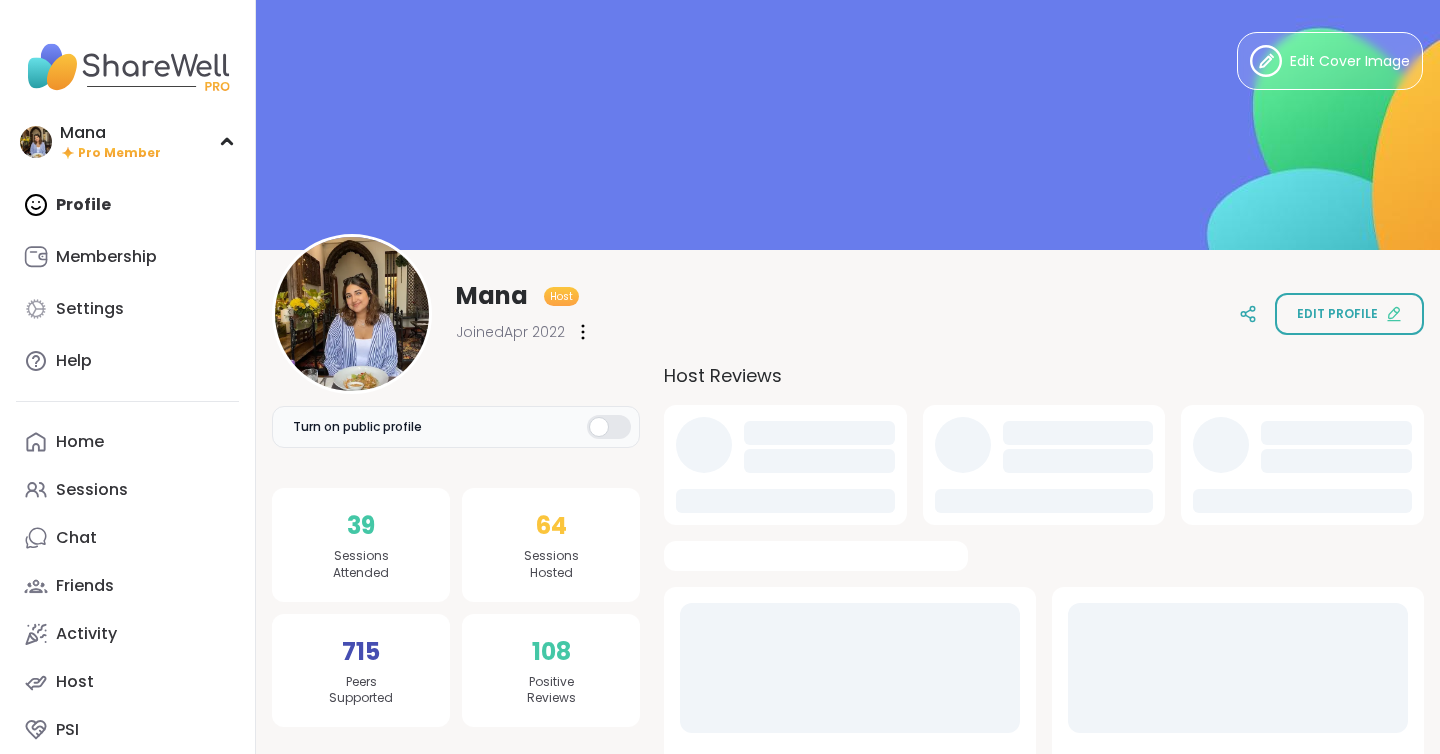 scroll, scrollTop: 0, scrollLeft: 0, axis: both 